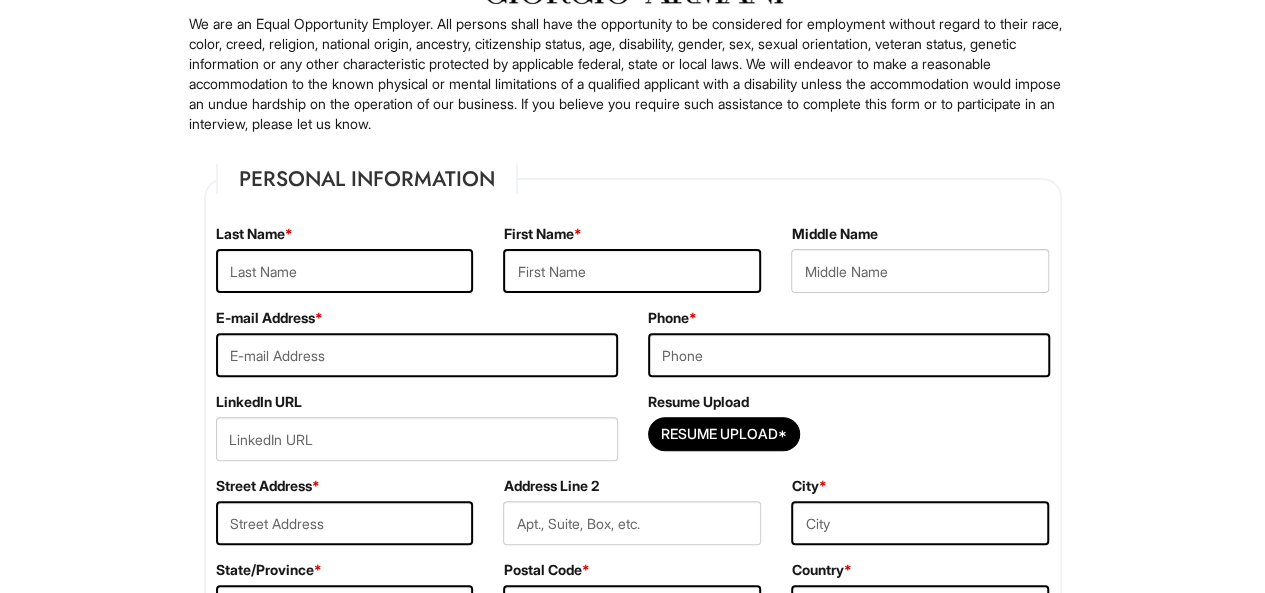 scroll, scrollTop: 168, scrollLeft: 0, axis: vertical 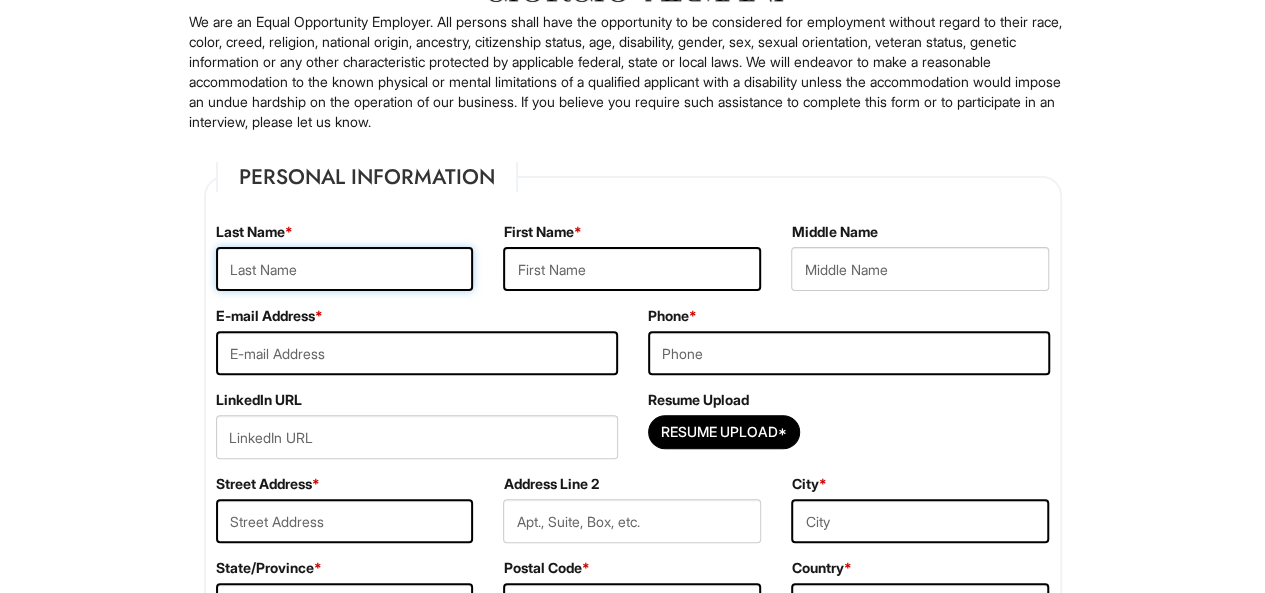 click at bounding box center (345, 269) 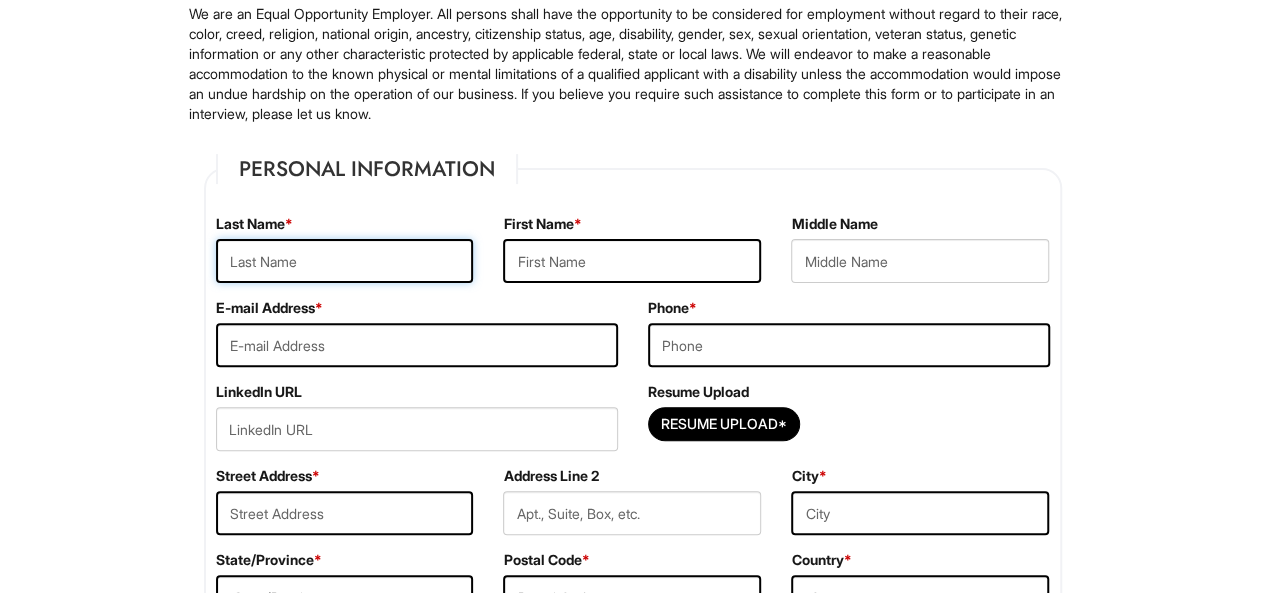 scroll, scrollTop: 178, scrollLeft: 0, axis: vertical 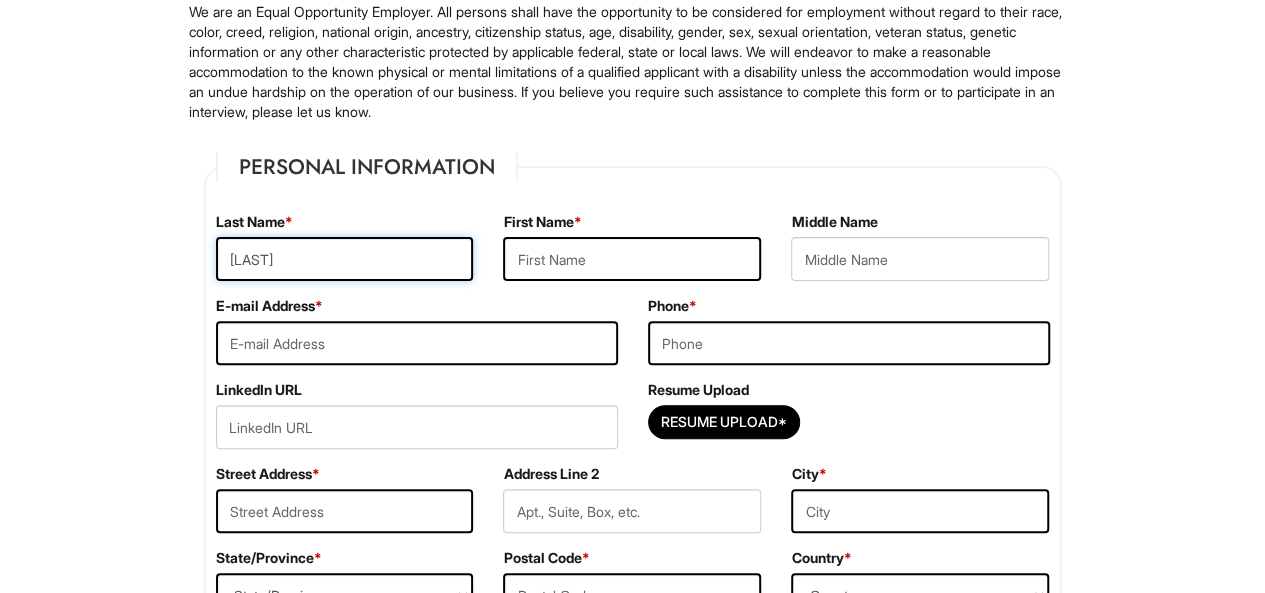 type on "[LAST]" 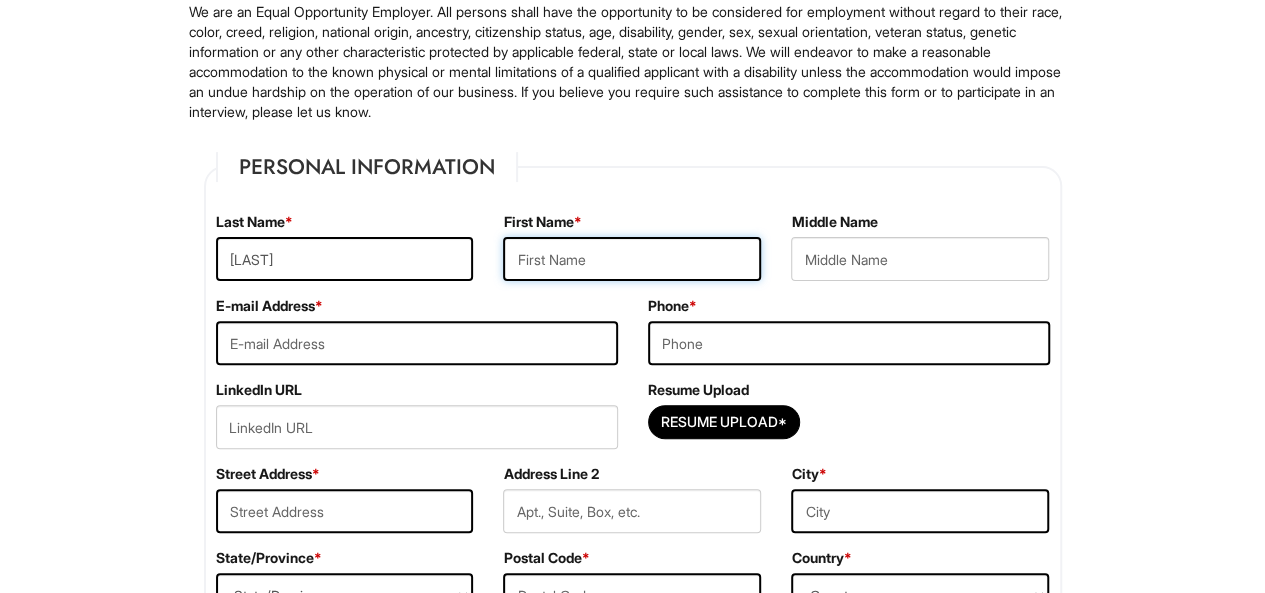 click at bounding box center (632, 259) 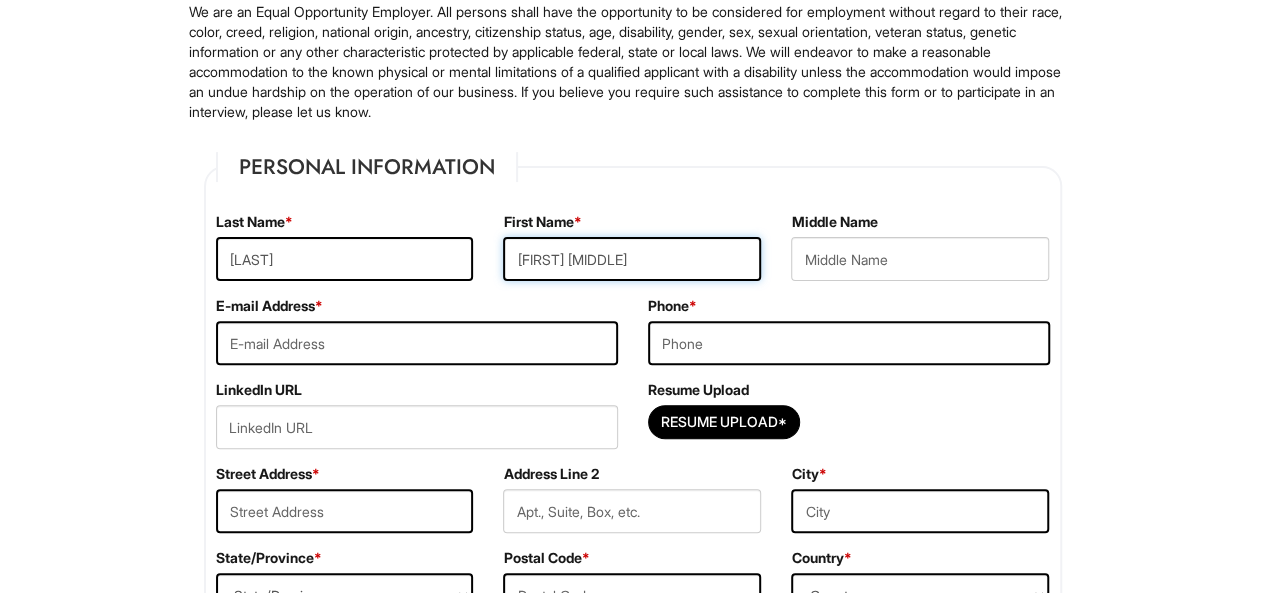 type on "[FIRST] [MIDDLE]" 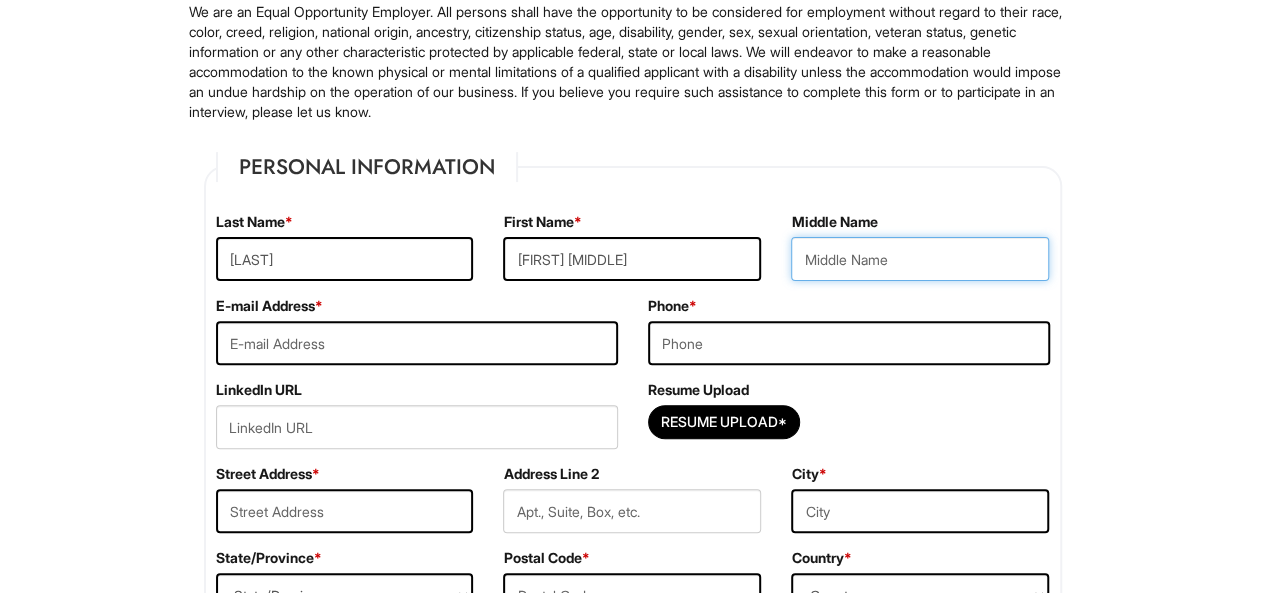 click at bounding box center [920, 259] 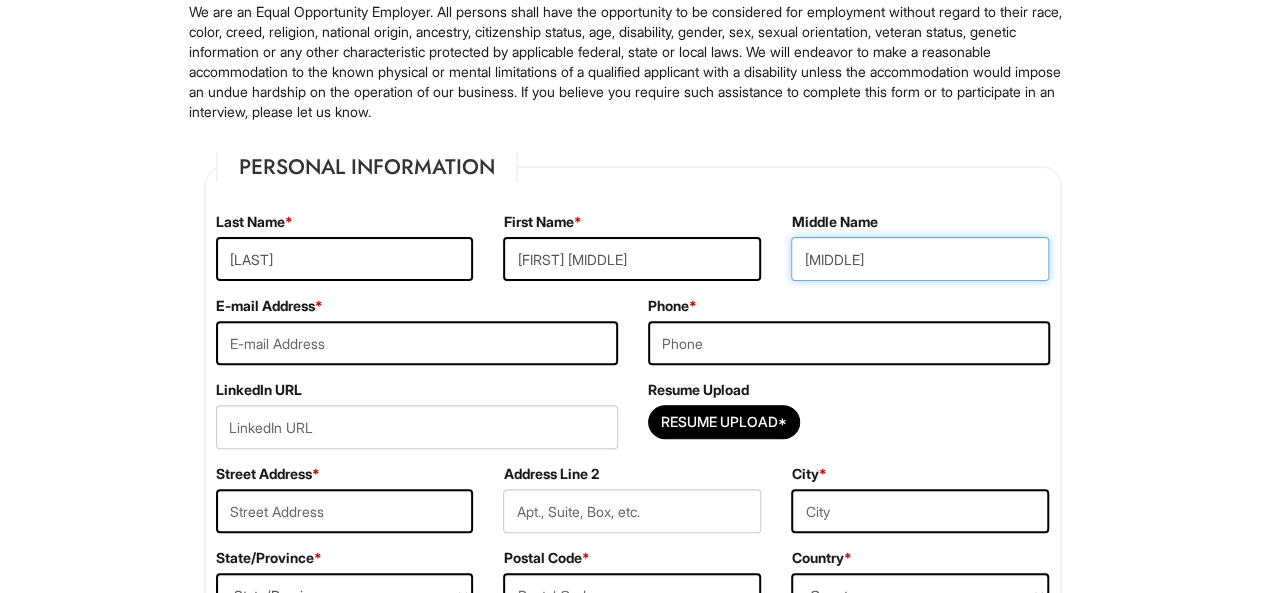 type on "[MIDDLE]" 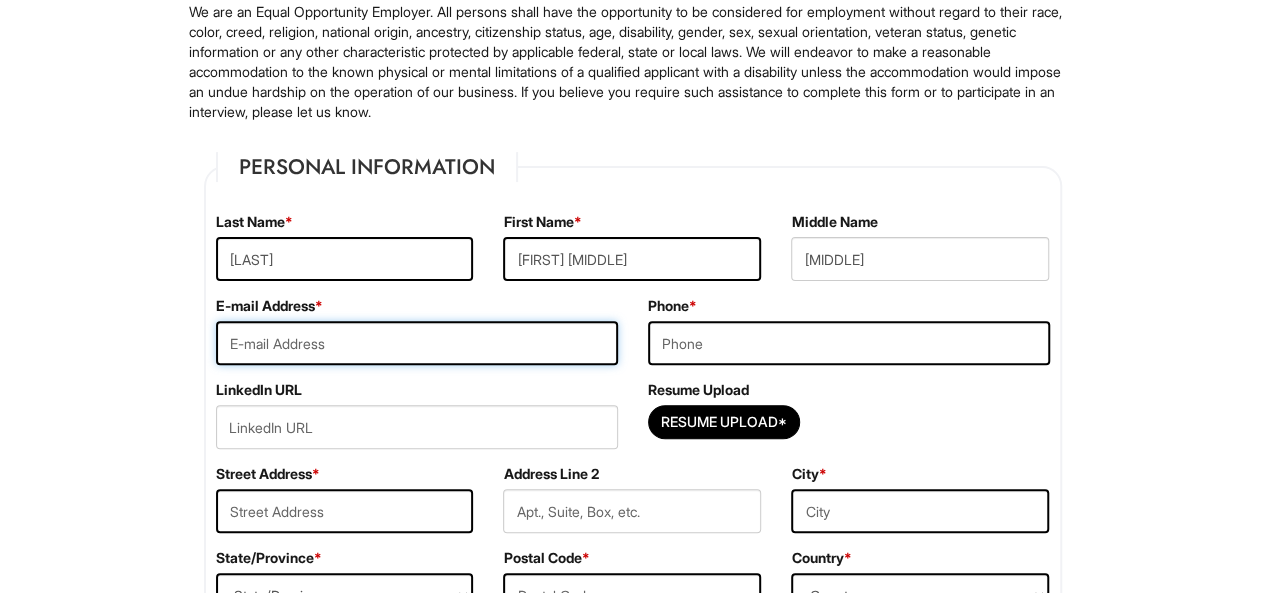click at bounding box center [417, 343] 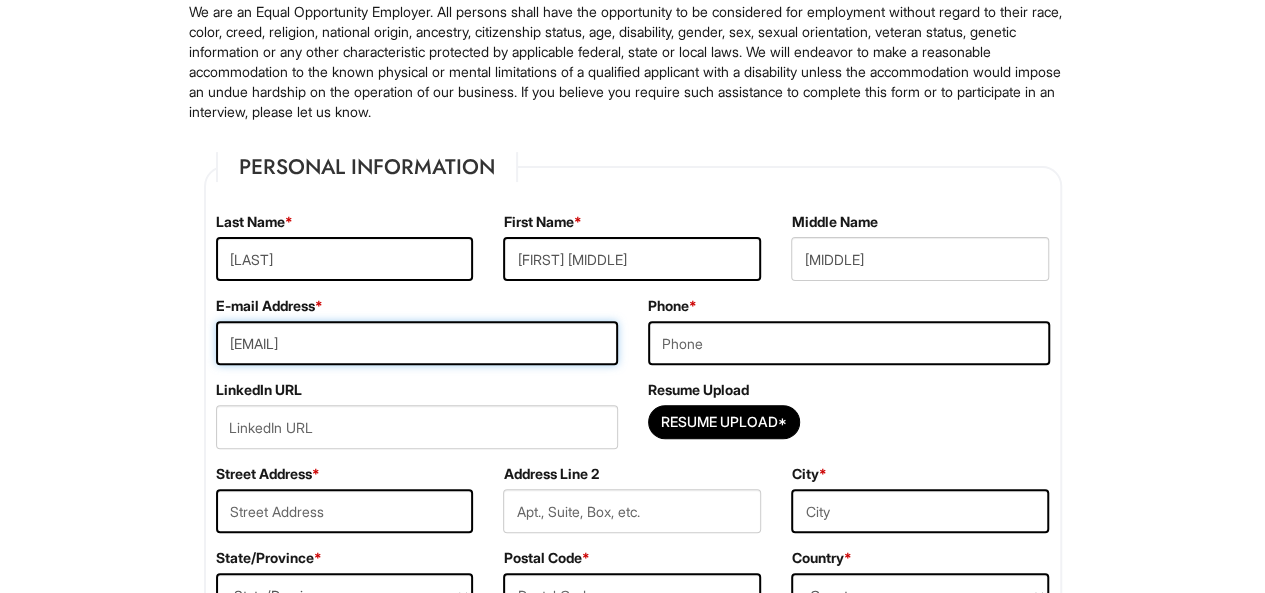 type on "[EMAIL]" 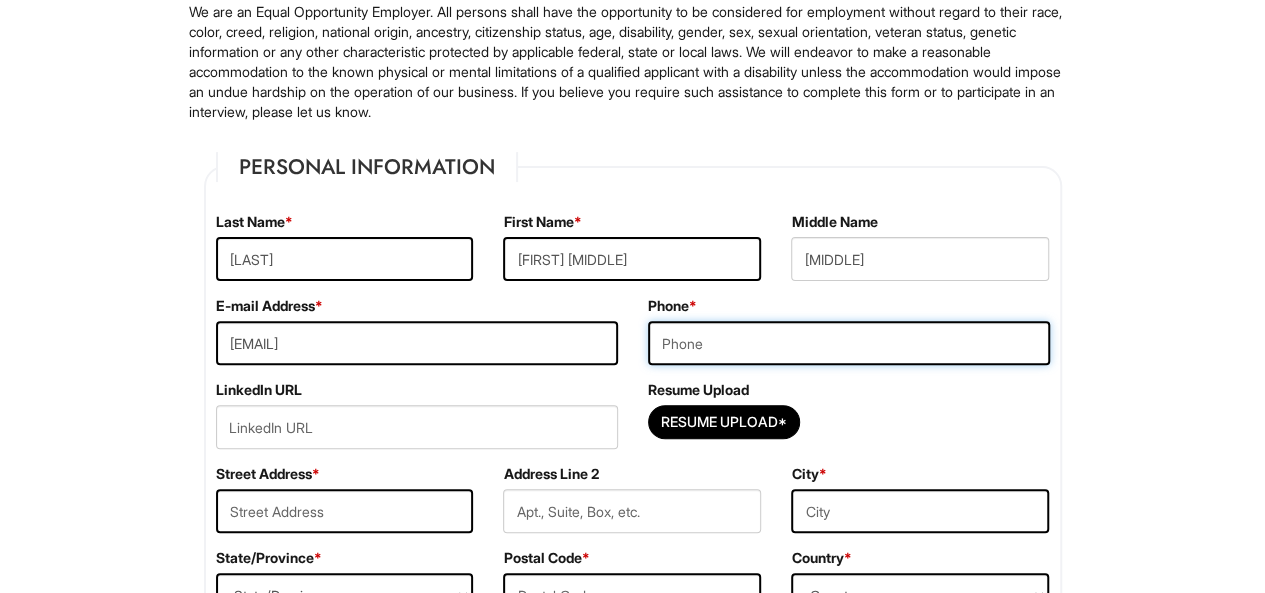 click at bounding box center [849, 343] 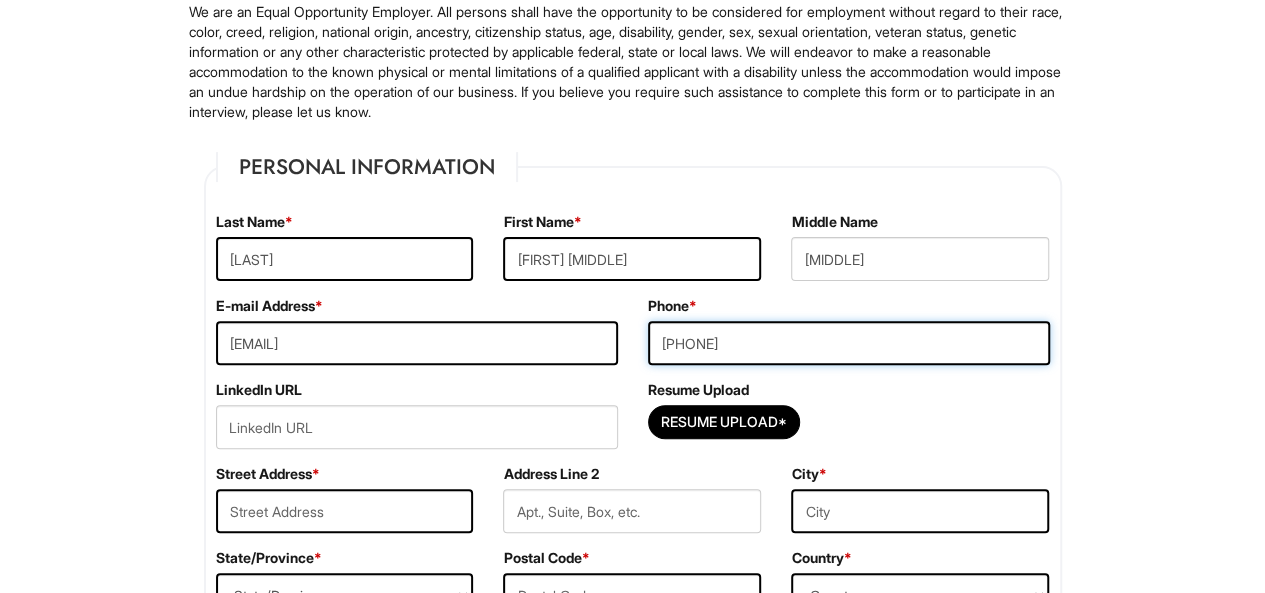 type on "[PHONE]" 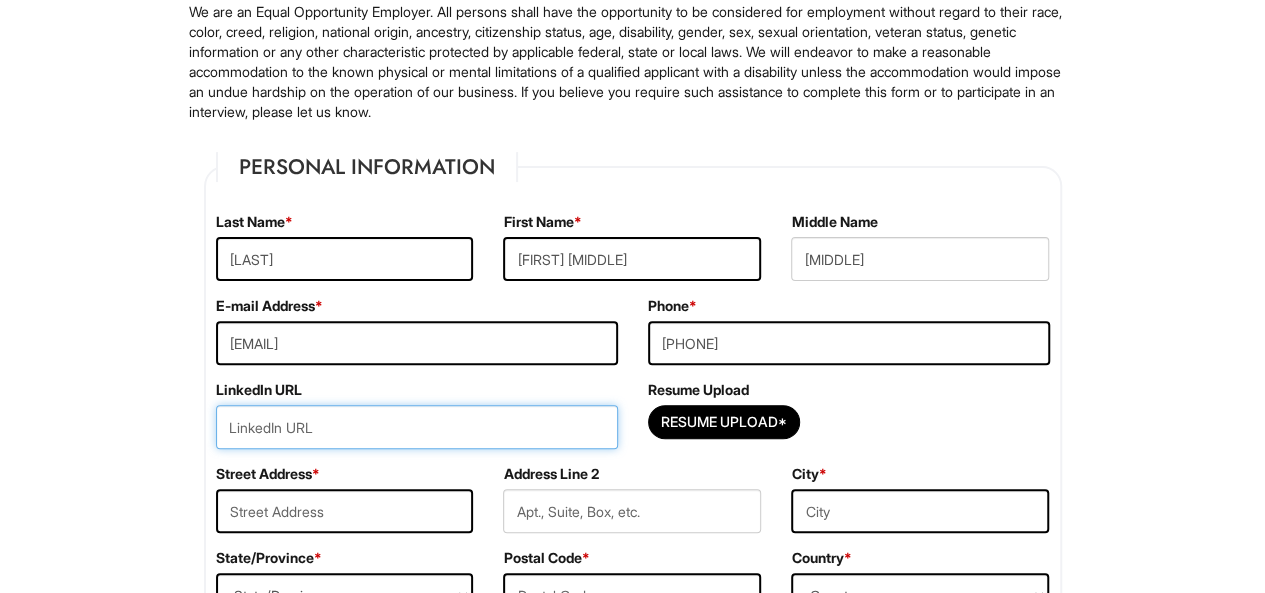 click at bounding box center [417, 427] 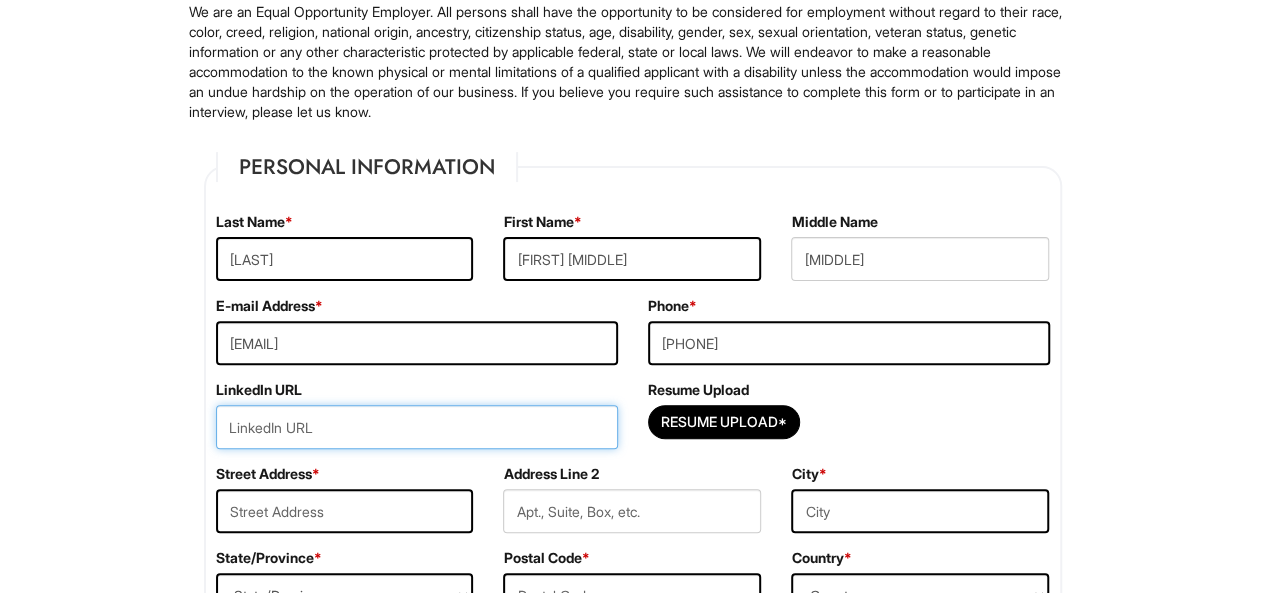 paste on "www.linkedin.com/in/[EMAIL_USER]" 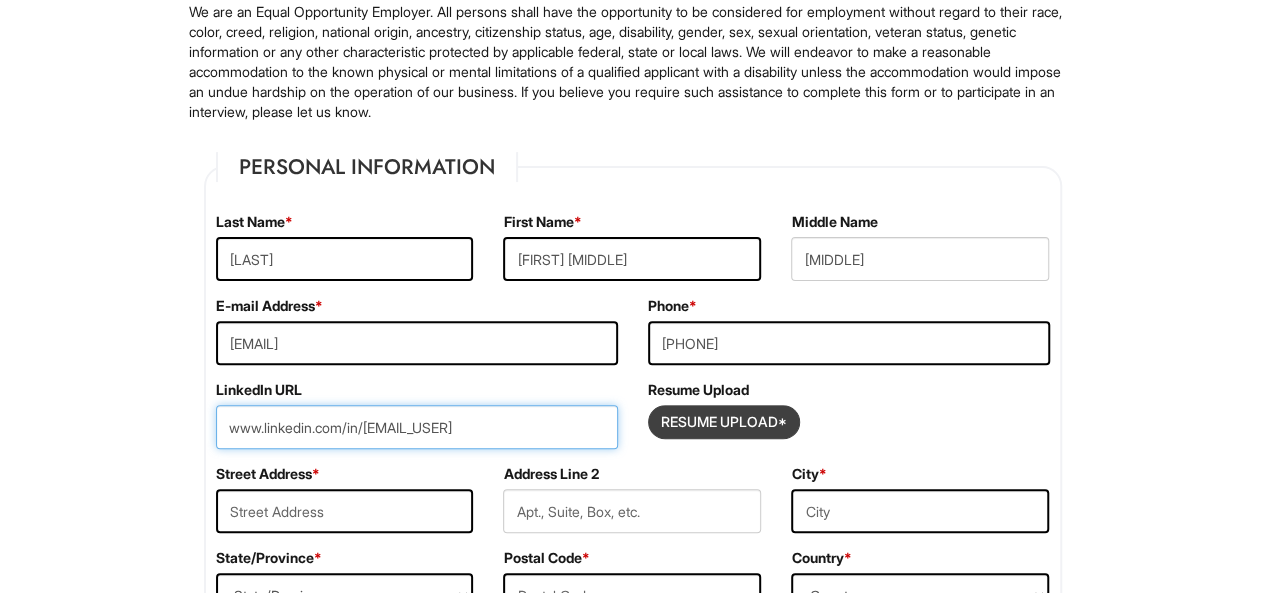 type on "www.linkedin.com/in/[EMAIL_USER]" 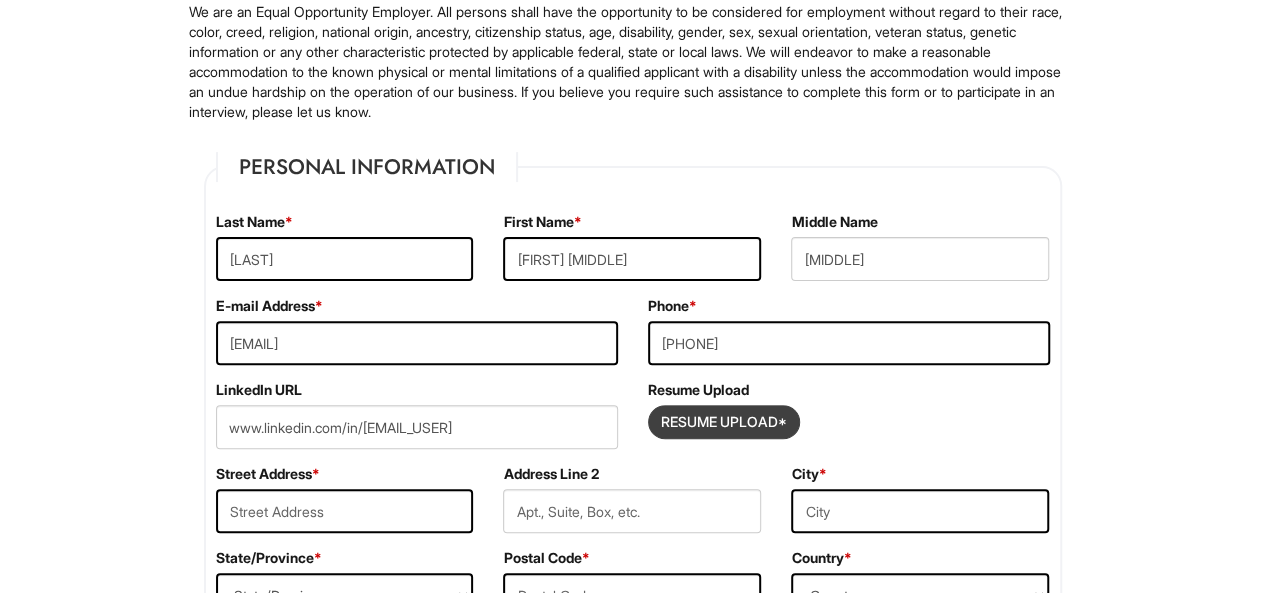 click at bounding box center (724, 422) 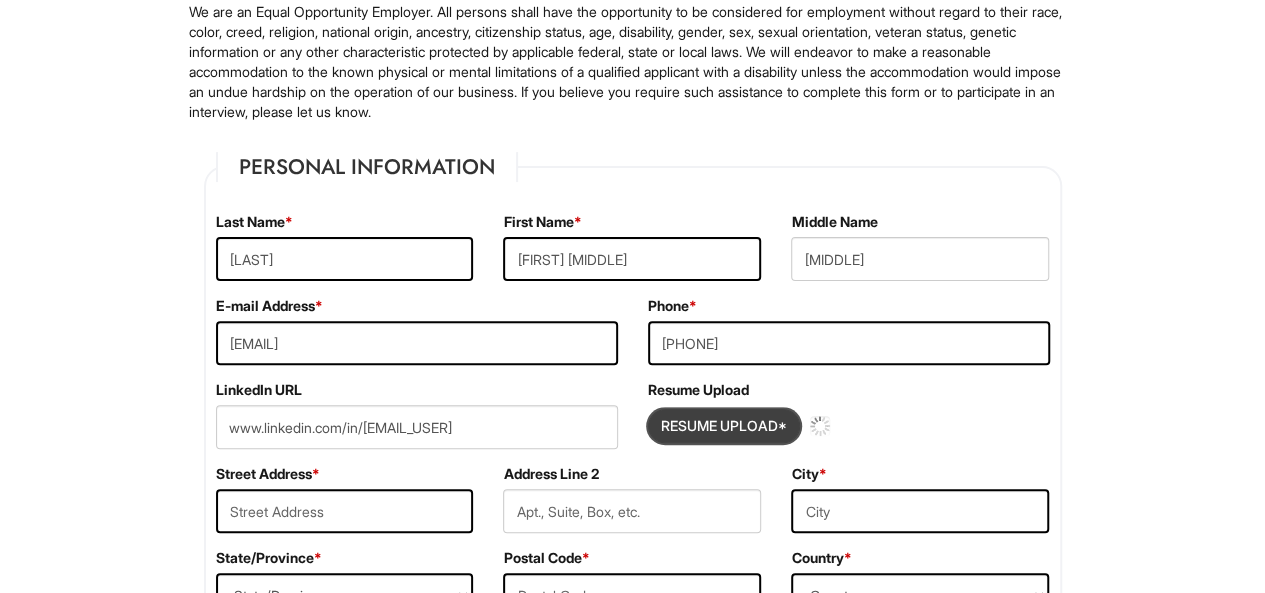type 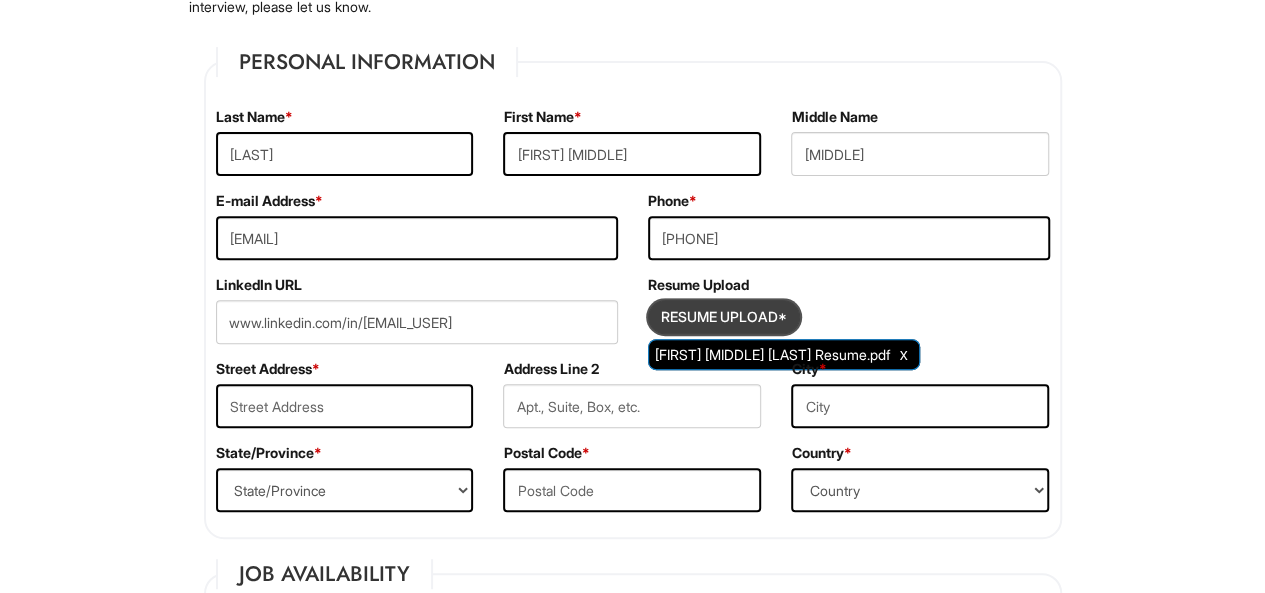 scroll, scrollTop: 288, scrollLeft: 0, axis: vertical 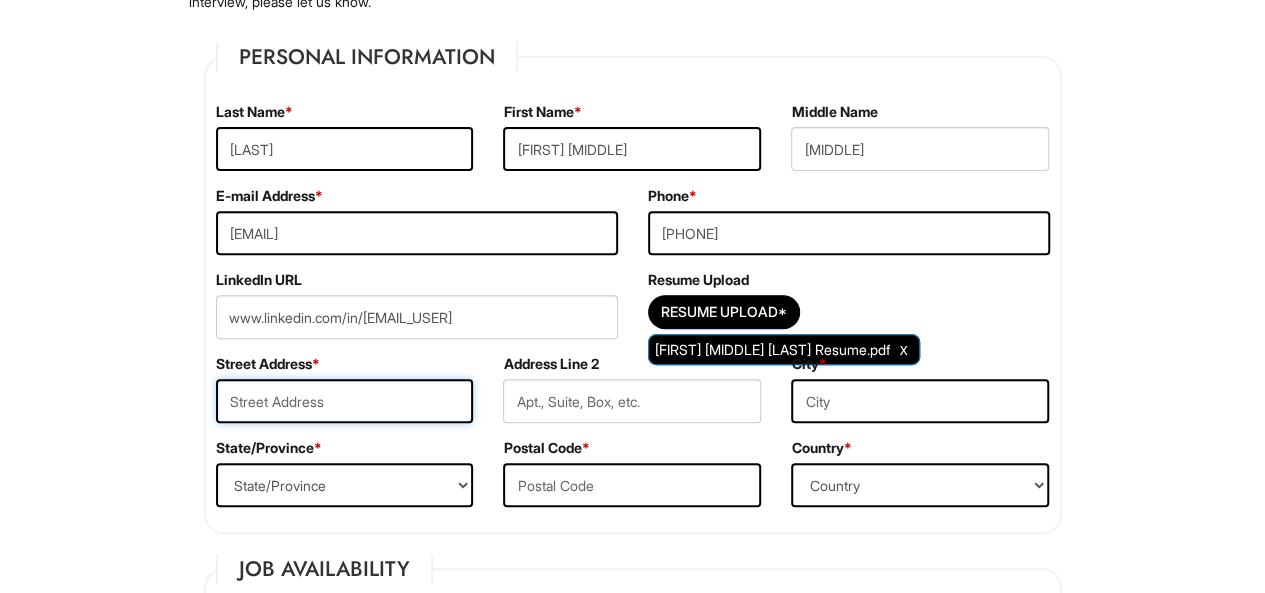 click at bounding box center (345, 401) 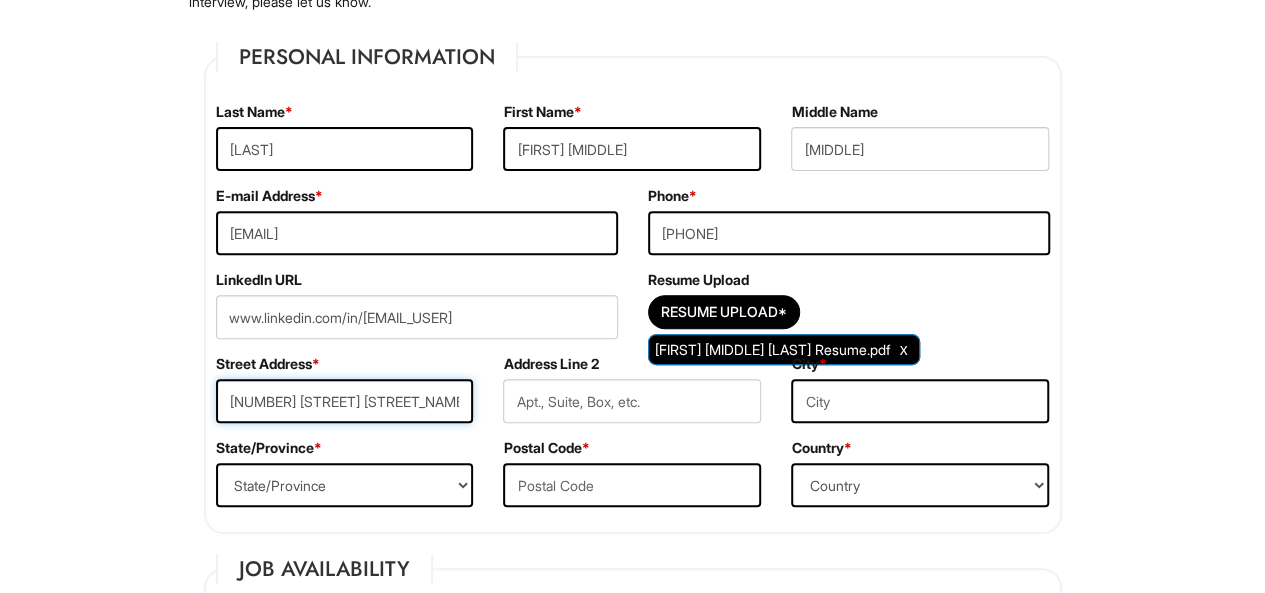 type on "[NUMBER] [STREET] [STREET_NAME]" 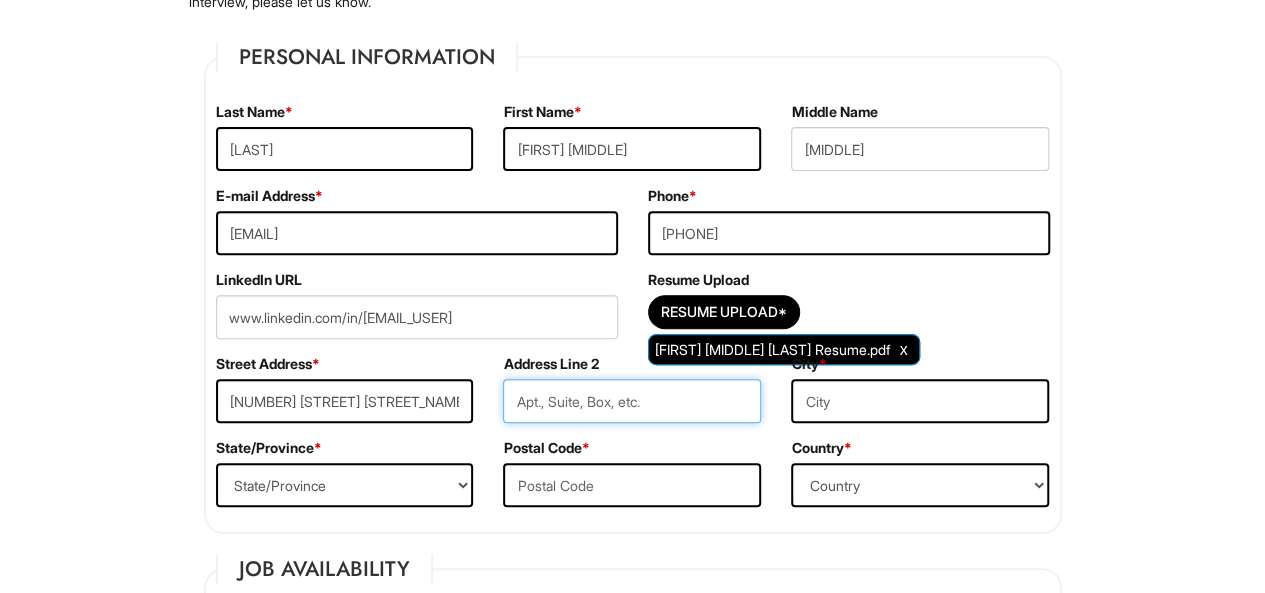 click at bounding box center [632, 401] 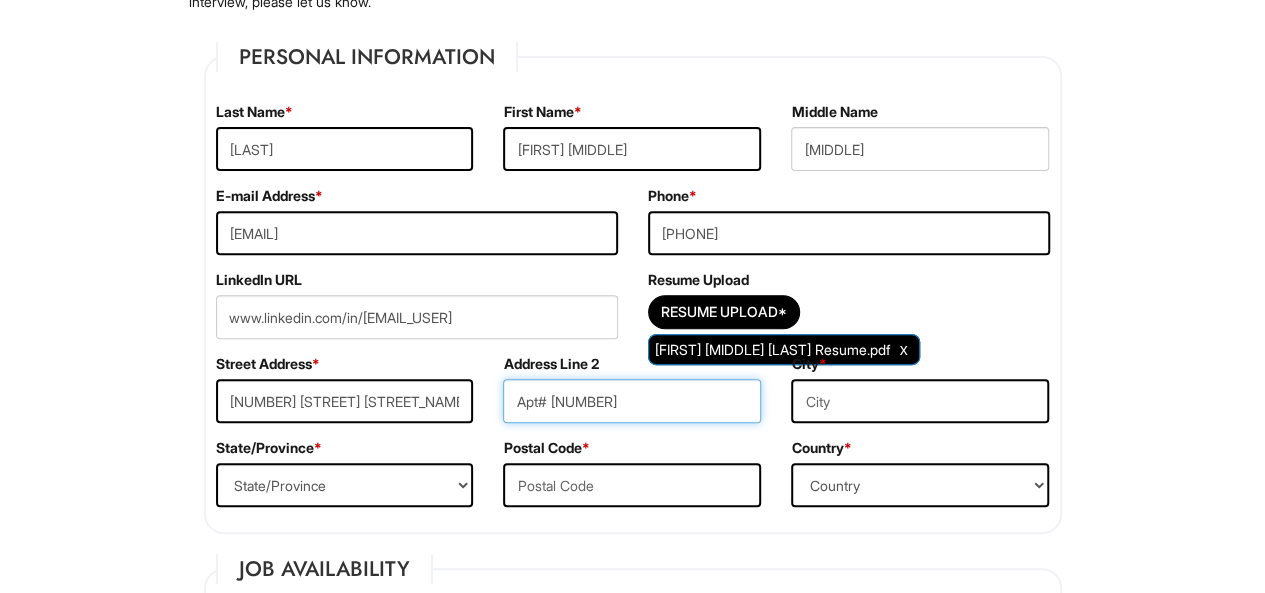 type on "Apt# [NUMBER]" 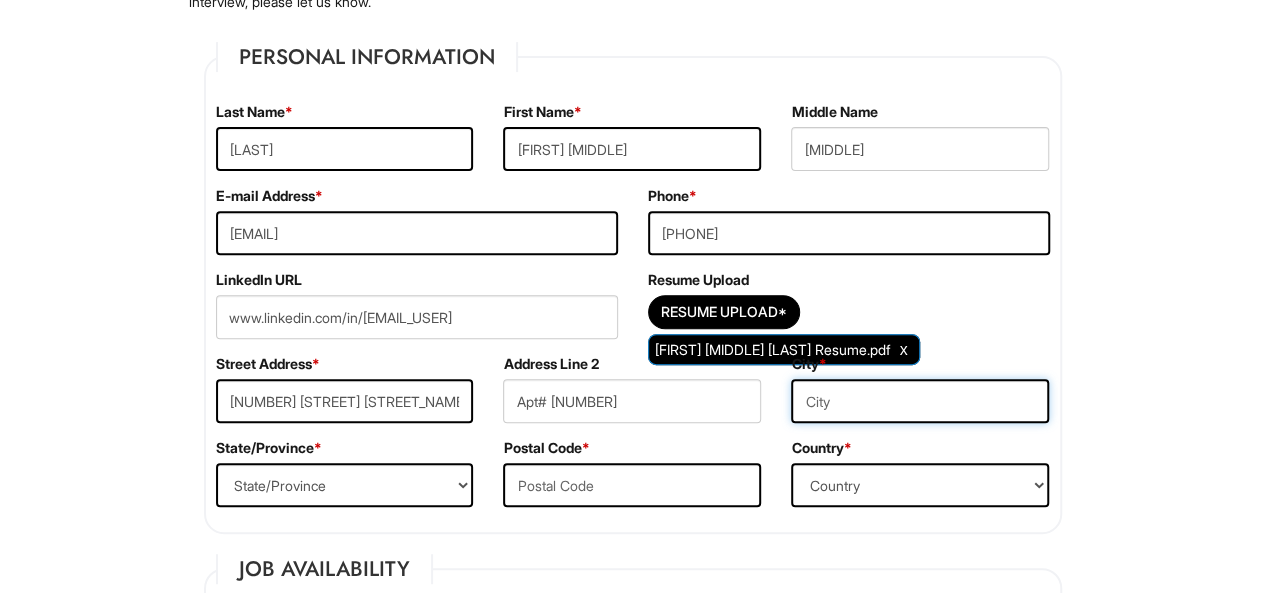 click at bounding box center [920, 401] 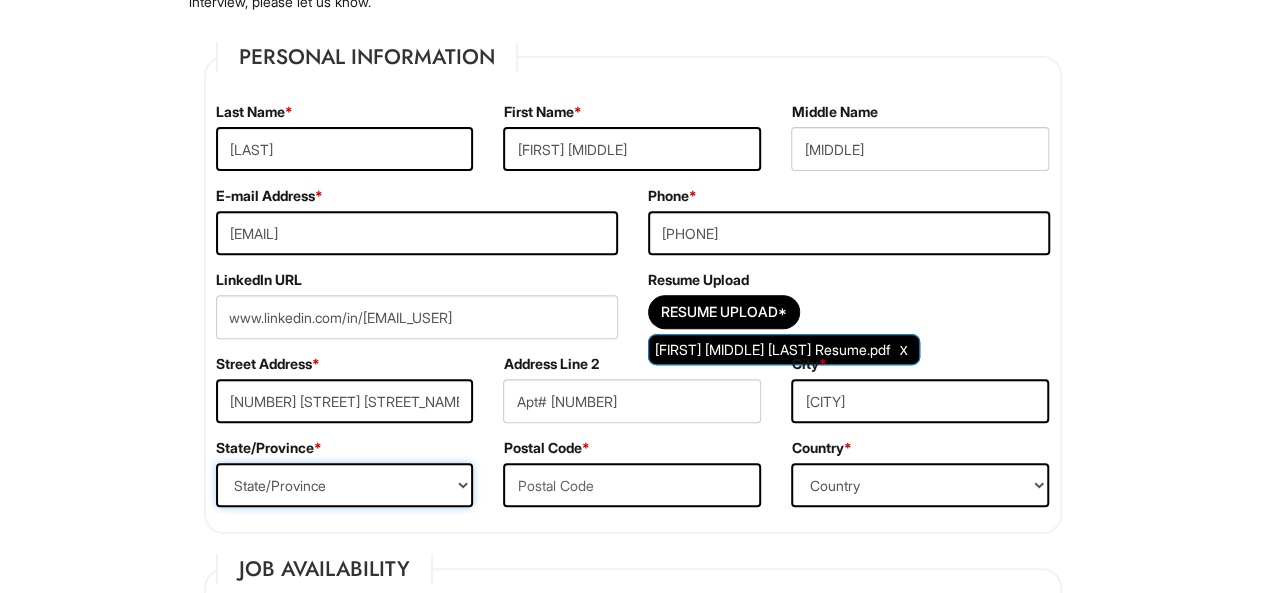 click on "State/Province ALABAMA ALASKA ARIZONA ARKANSAS CALIFORNIA COLORADO CONNECTICUT DELAWARE DISTRICT OF COLUMBIA FLORIDA GEORGIA HAWAII IDAHO ILLINOIS INDIANA IOWA KANSAS KENTUCKY LOUISIANA MAINE MARYLAND MASSACHUSETTS MICHIGAN MINNESOTA MISSISSIPPI MISSOURI MONTANA NEBRASKA NEVADA NEW HAMPSHIRE NEW JERSEY NEW MEXICO NEW YORK NORTH CAROLINA NORTH DAKOTA OHIO OKLAHOMA OREGON PENNSYLVANIA RHODE ISLAND SOUTH CAROLINA SOUTH DAKOTA TENNESSEE TEXAS UTAH VERMONT VIRGINIA WASHINGTON WEST VIRGINIA WISCONSIN WYOMING CA-ALBERTA CA-BRITISH COLUMBIA CA-MANITOBA CA-NEW BRUNSWICK CA-NEWFOUNDLAND CA-NOVA SCOTIA CA-NORTHWEST TERRITORIES CA-NUNAVUT CA-ONTARIO CA-PRINCE EDWARD ISLAND CA-QUEBEC CA-SASKATCHEWAN CA-YUKON TERRITORY US-AMERICAN SAMOA US-FEDERATED STATES OF MICRONESIA US-GUAM US-MARSHALL ISLANDS US-NORTHERN MARIANA ISLANDS US-PALAU US-PUERTO RICO" at bounding box center [345, 485] 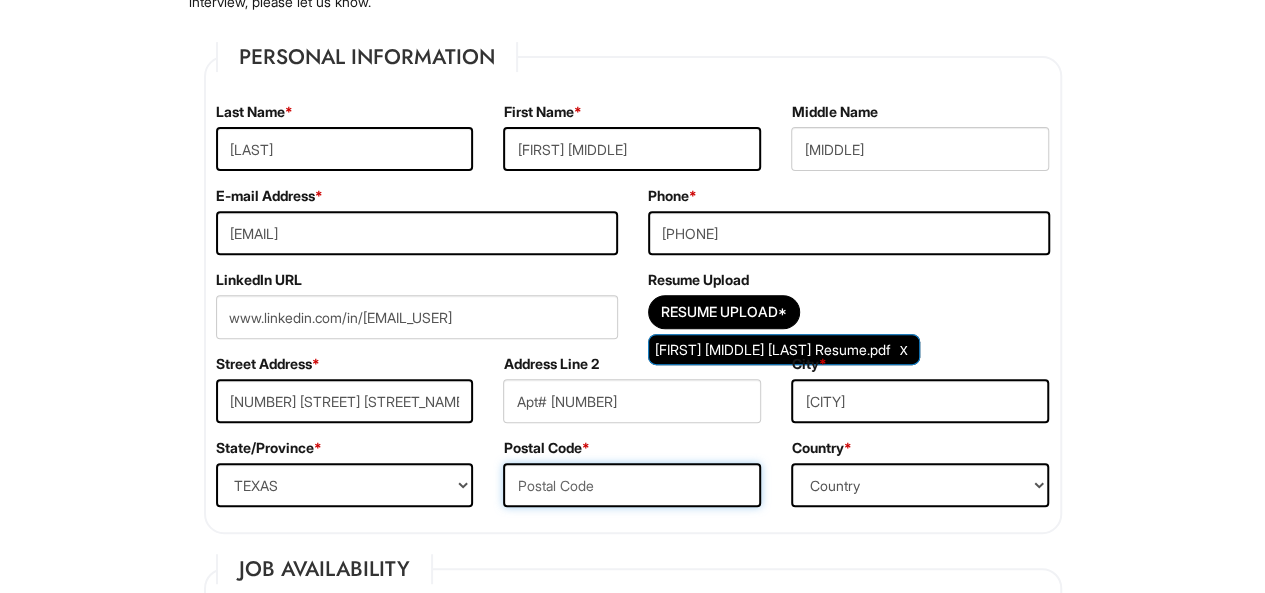 click at bounding box center [632, 485] 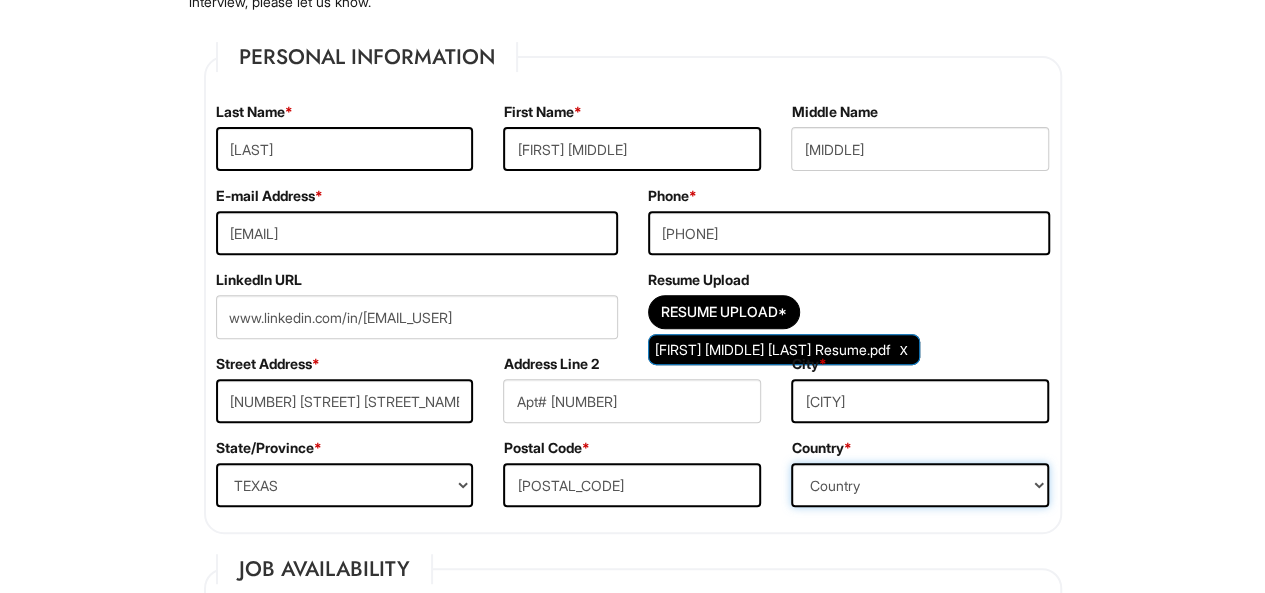 click on "Country Afghanistan Albania Algeria American Samoa Andorra Angola Anguilla Antarctica Antigua Argentina Armenia Aruba Ascension Australia Austria Azerbaijan Bahamas Bahrain Bangladesh Barbados Barbuda Belarus Belgium Belize Benin Bermuda Bhutan Bolivia Bosnia & Herzegovina Botswana Brazil British Virgin Islands Brunei Darussalam Bulgaria Burkina Faso Burundi Cambodia Cameroon Canada Cape Verde Islands Cayman Islands Central African Republic Chad Chatham Island Chile China Christmas Island Cocos-Keeling Islands Colombia Comoros Congo Cook Islands Costa Rica Croatia Cuba Curaçao Cyprus Czech Republic Democratic Republic of the Congo Denmark Diego Garcia Djibouti Dominica Dominican Republic East Timor Easter Island Ecuador Egypt El Salvador Ellipso (Mobile Satellite service) EMSAT (Mobile Satellite service) Equatorial Guinea Eritrea Estonia Ethiopia European Union Falkland Islands (Malvinas) Faroe Islands Fiji Islands Finland France French Antilles French Guiana French Polynesia Gabonese Republic Gambia Georgia" at bounding box center (920, 485) 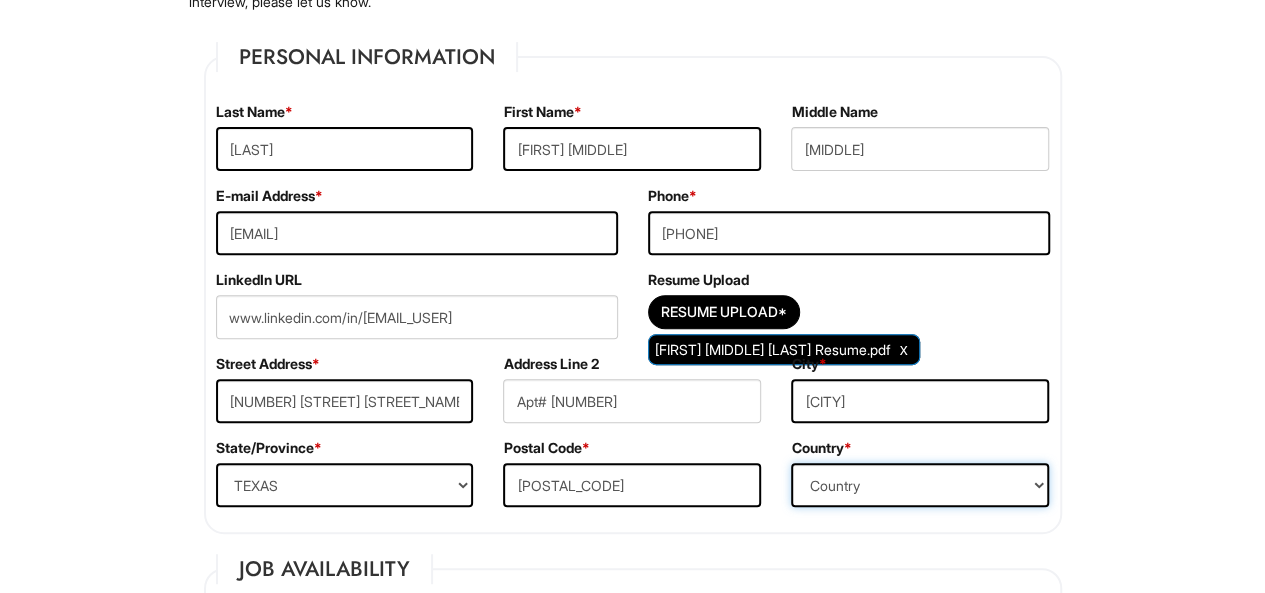 select on "United States of America" 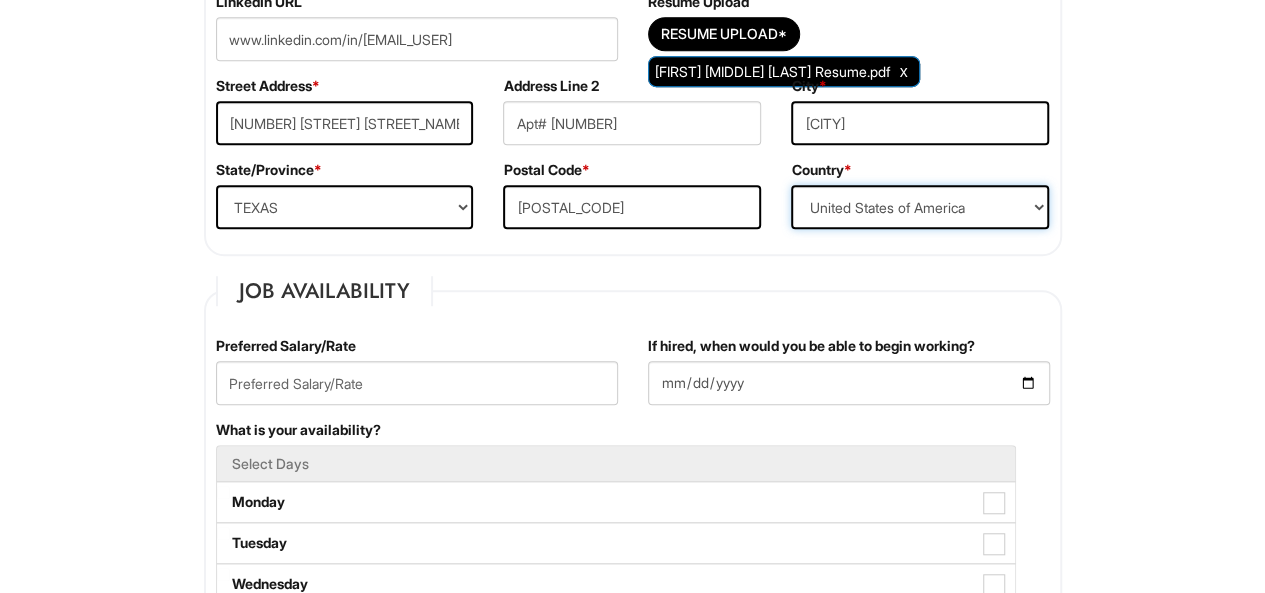scroll, scrollTop: 570, scrollLeft: 0, axis: vertical 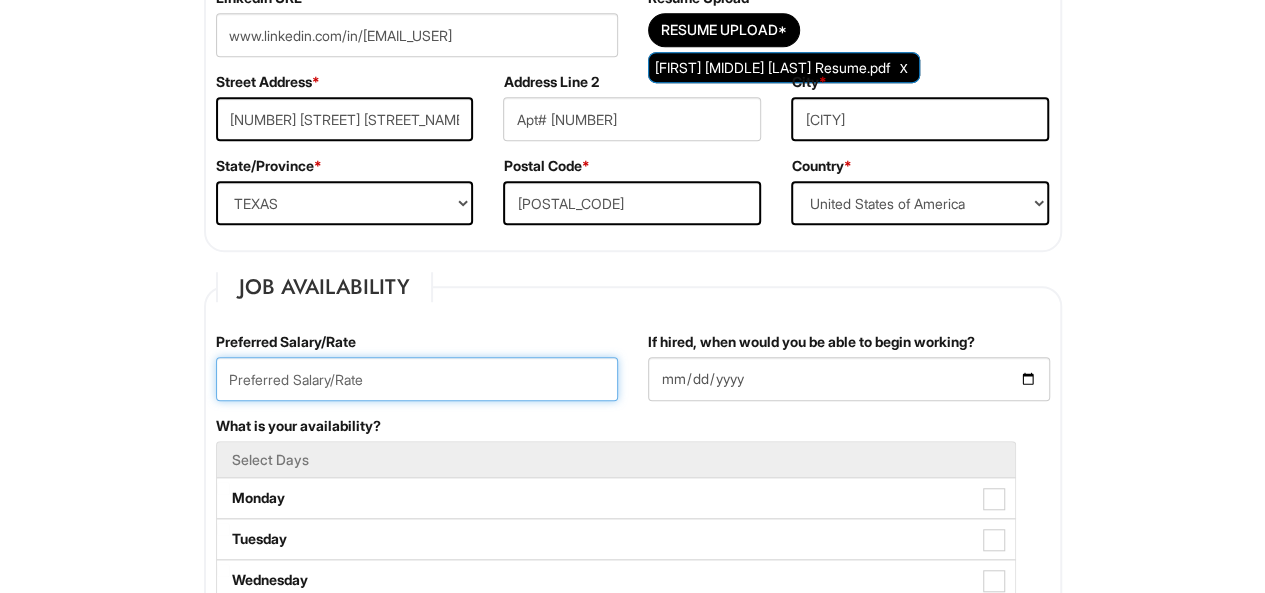 click at bounding box center [417, 379] 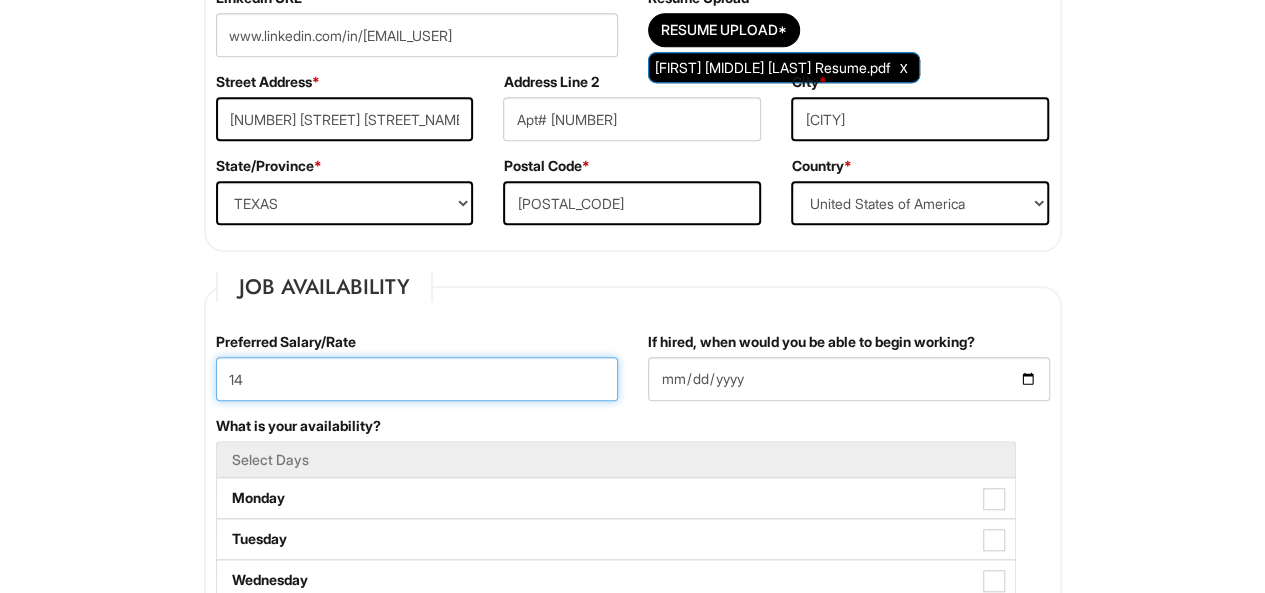 type on "1" 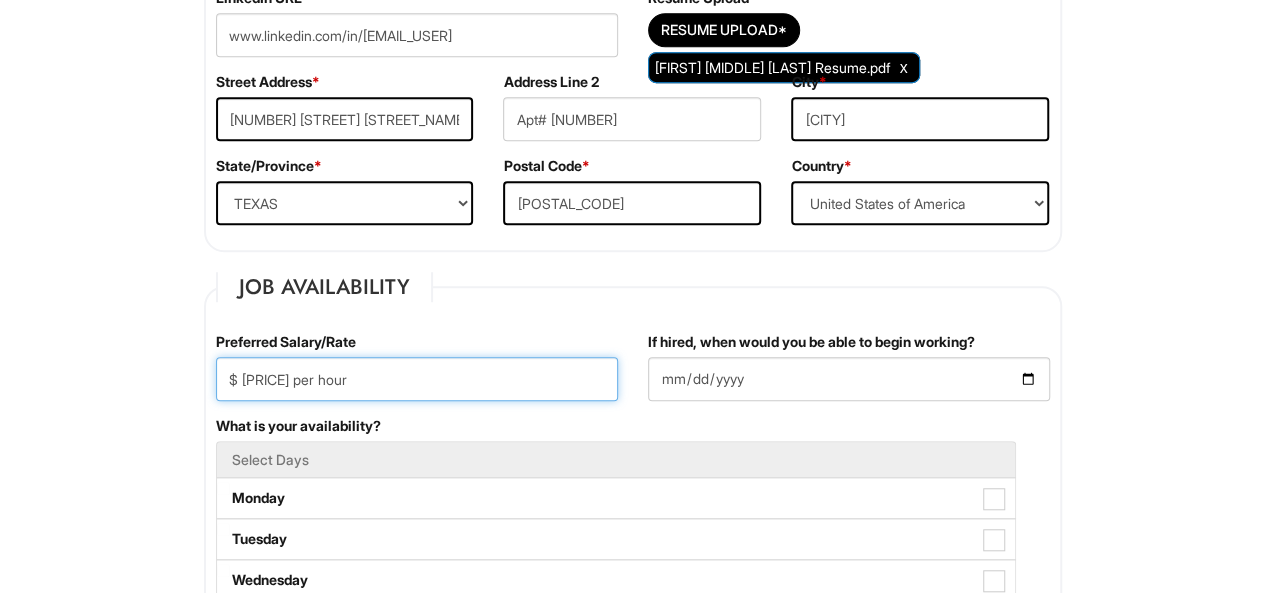 type on "$ [PRICE] per hour" 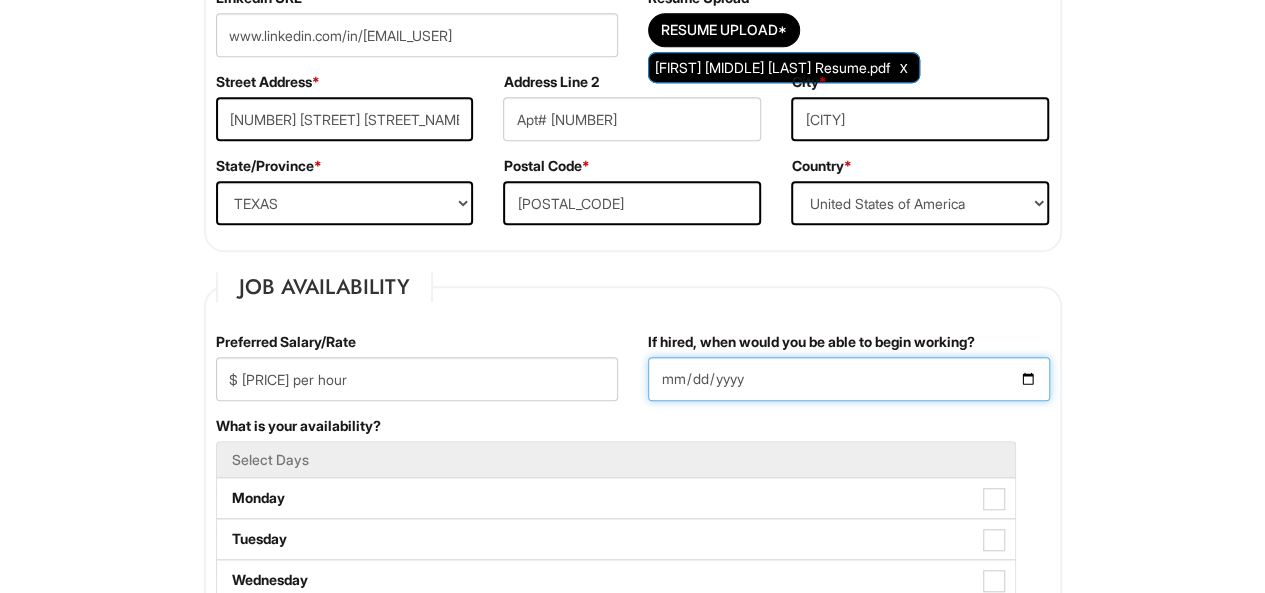 click on "If hired, when would you be able to begin working?" at bounding box center (849, 379) 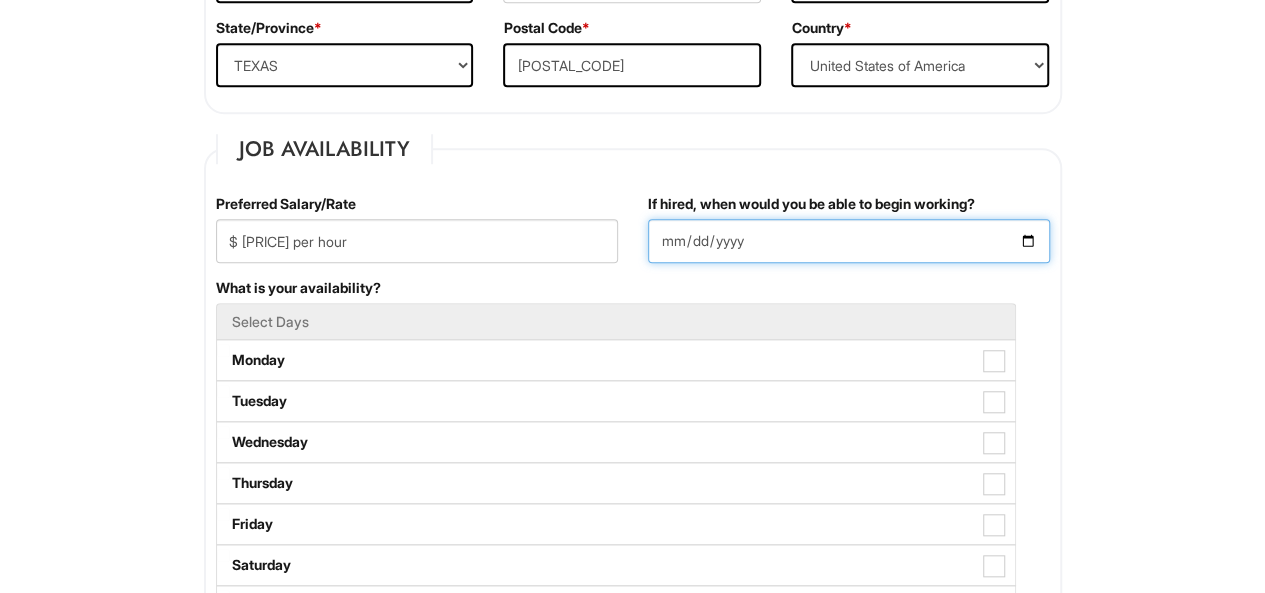 scroll, scrollTop: 727, scrollLeft: 0, axis: vertical 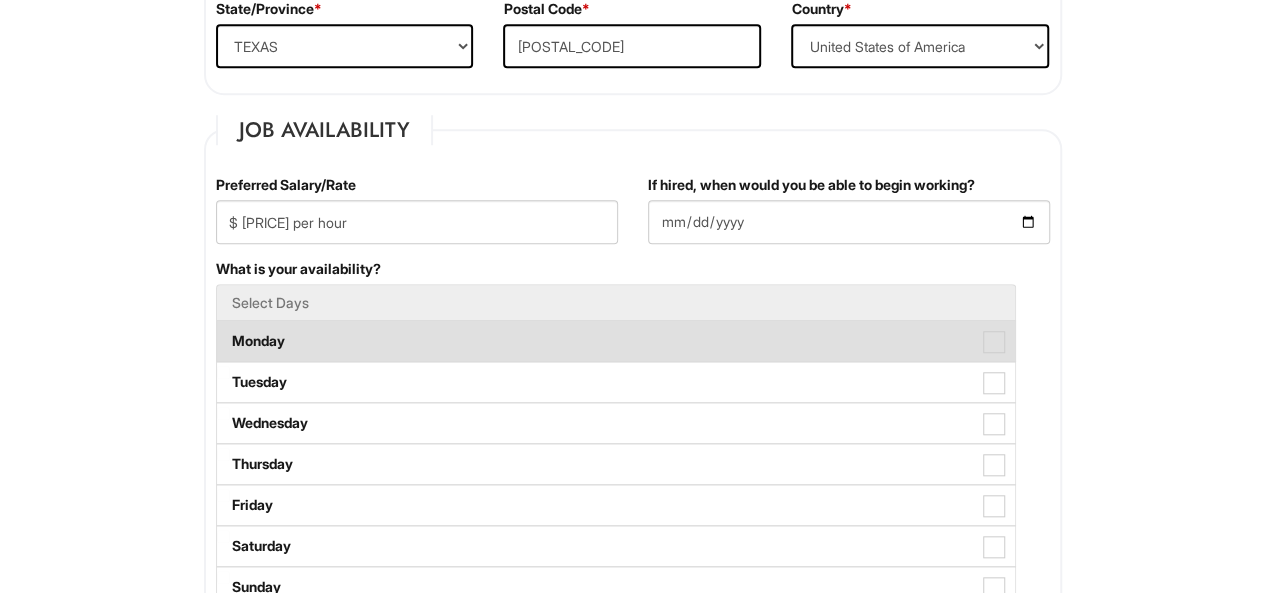 click on "Monday" at bounding box center (616, 341) 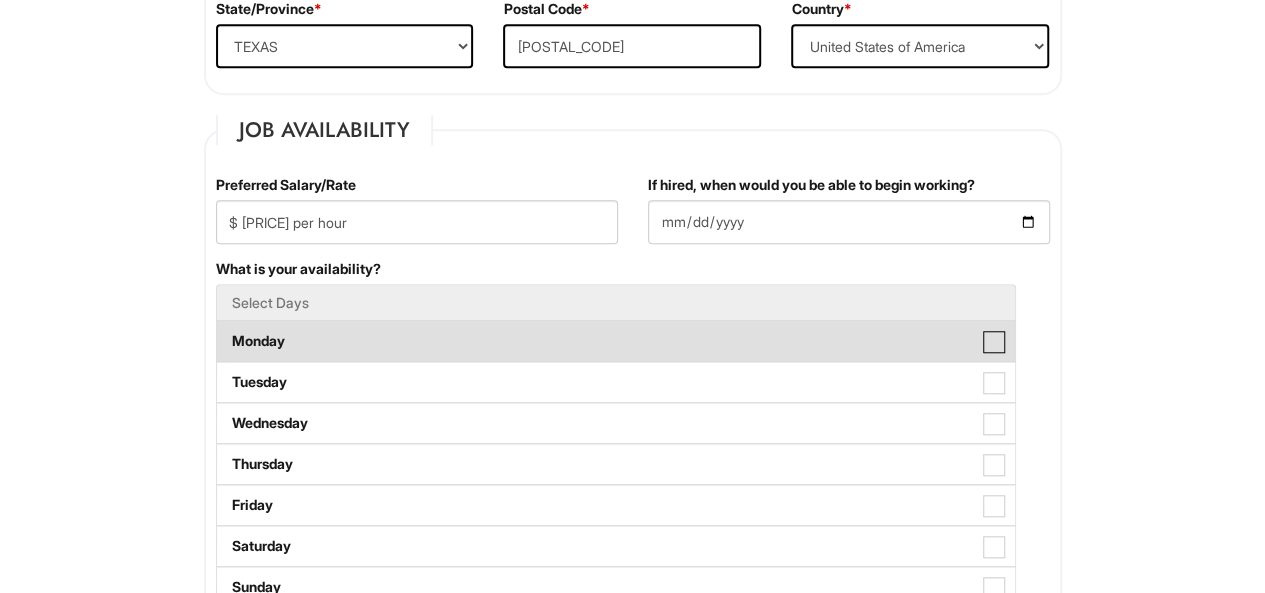 click on "Monday" at bounding box center [223, 331] 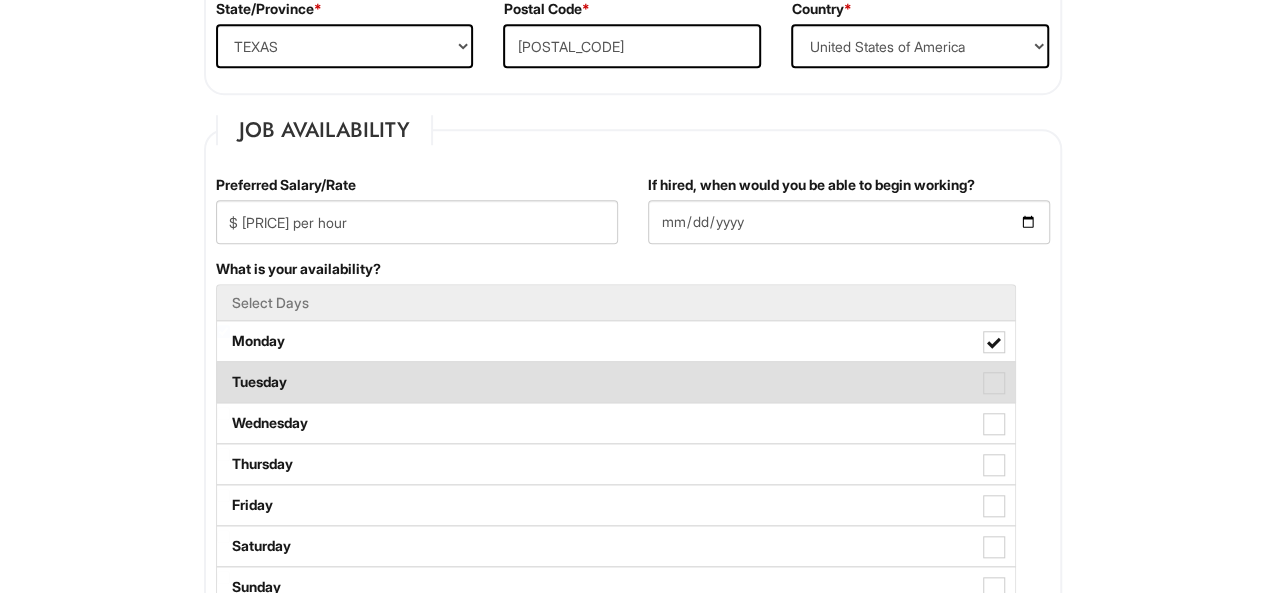 click on "Tuesday" at bounding box center (616, 382) 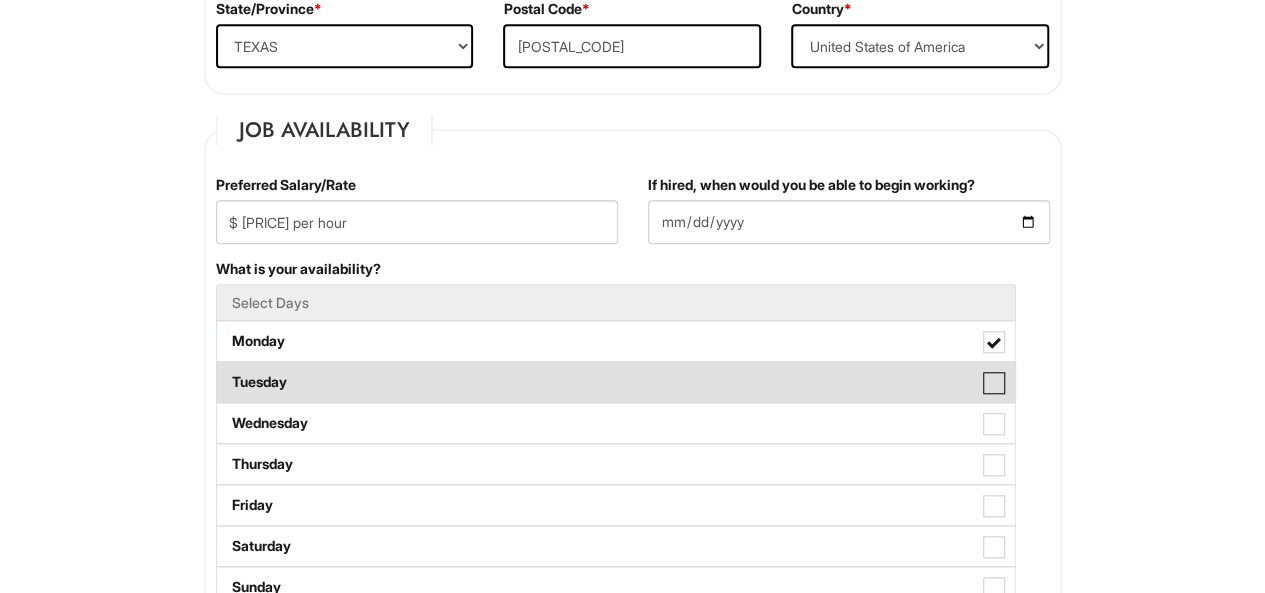 click on "Tuesday" at bounding box center [223, 372] 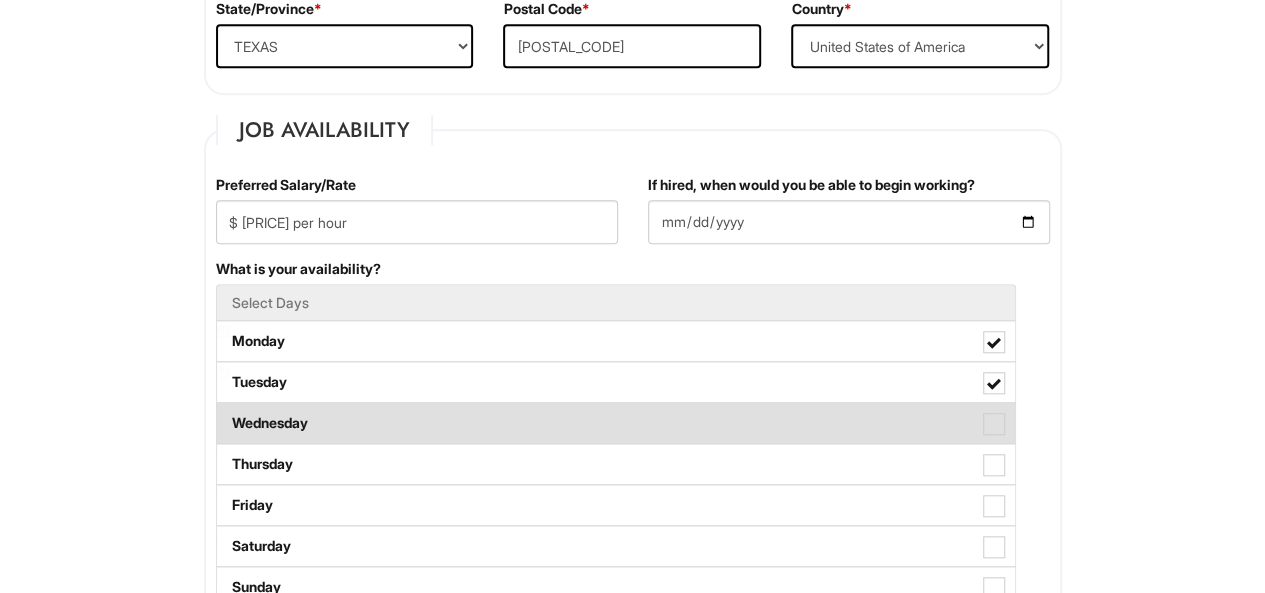 click on "Wednesday" at bounding box center [616, 423] 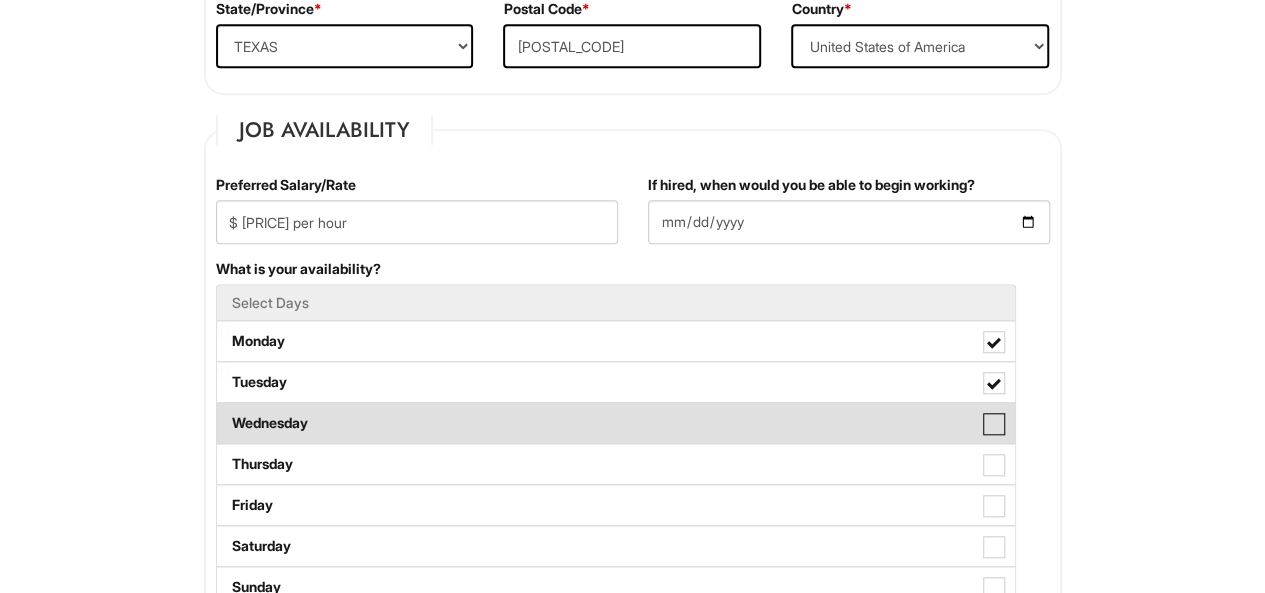 click on "Wednesday" at bounding box center (223, 413) 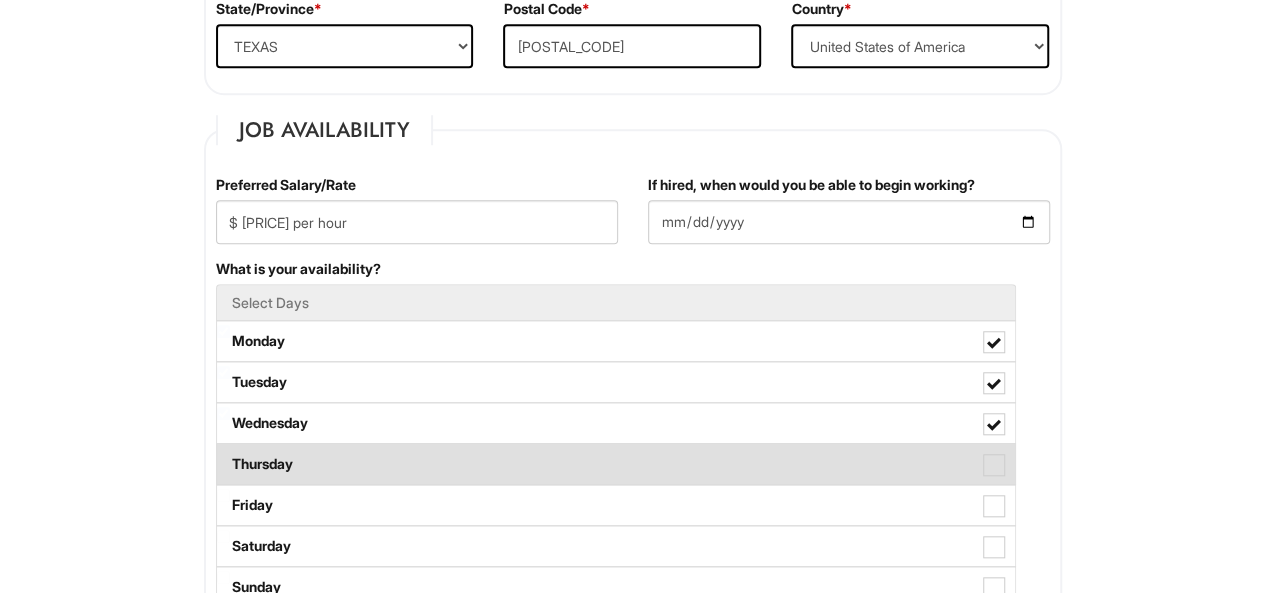 click on "Thursday" at bounding box center (616, 464) 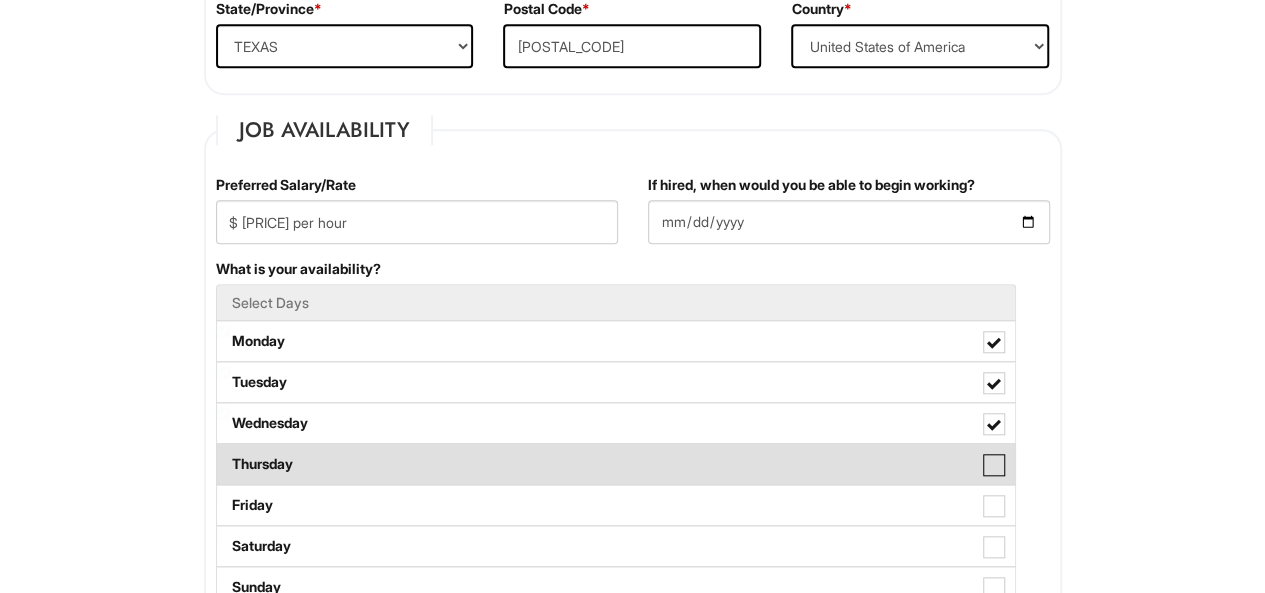 click on "Thursday" at bounding box center (223, 454) 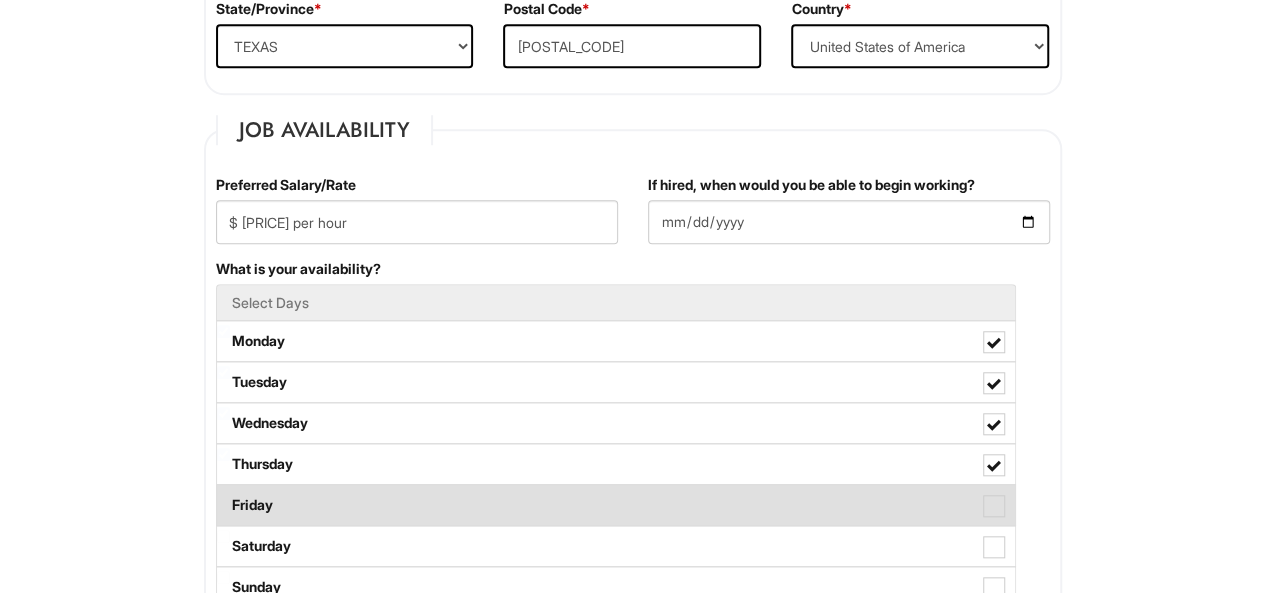 click on "Friday" at bounding box center (616, 505) 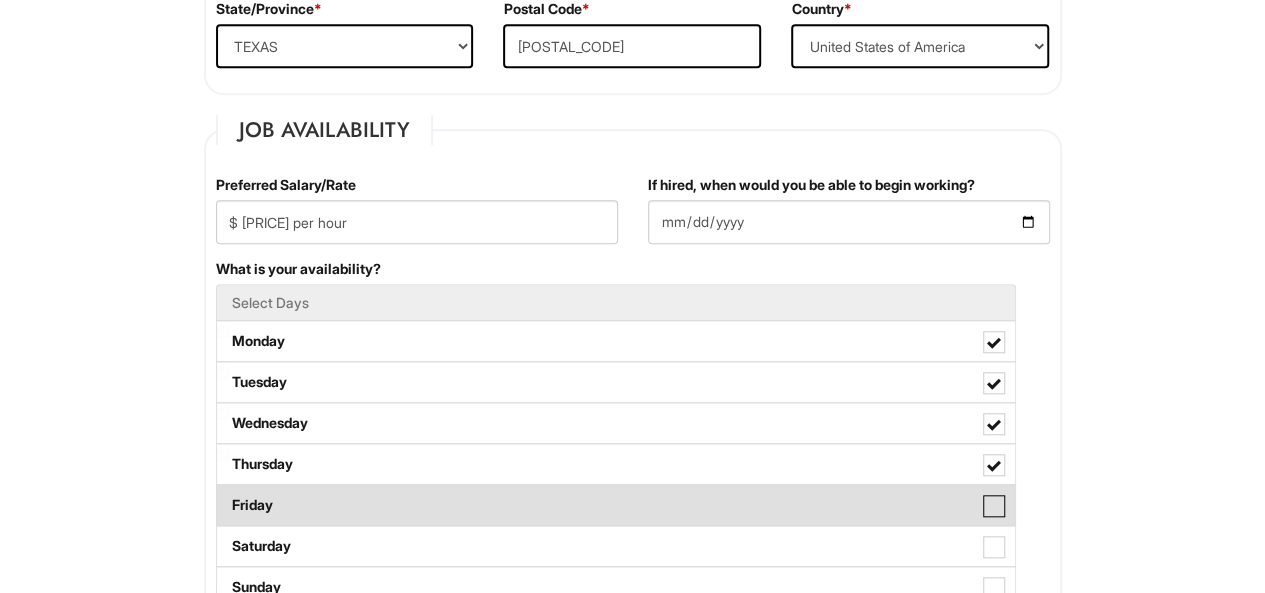 click on "Friday" at bounding box center [223, 495] 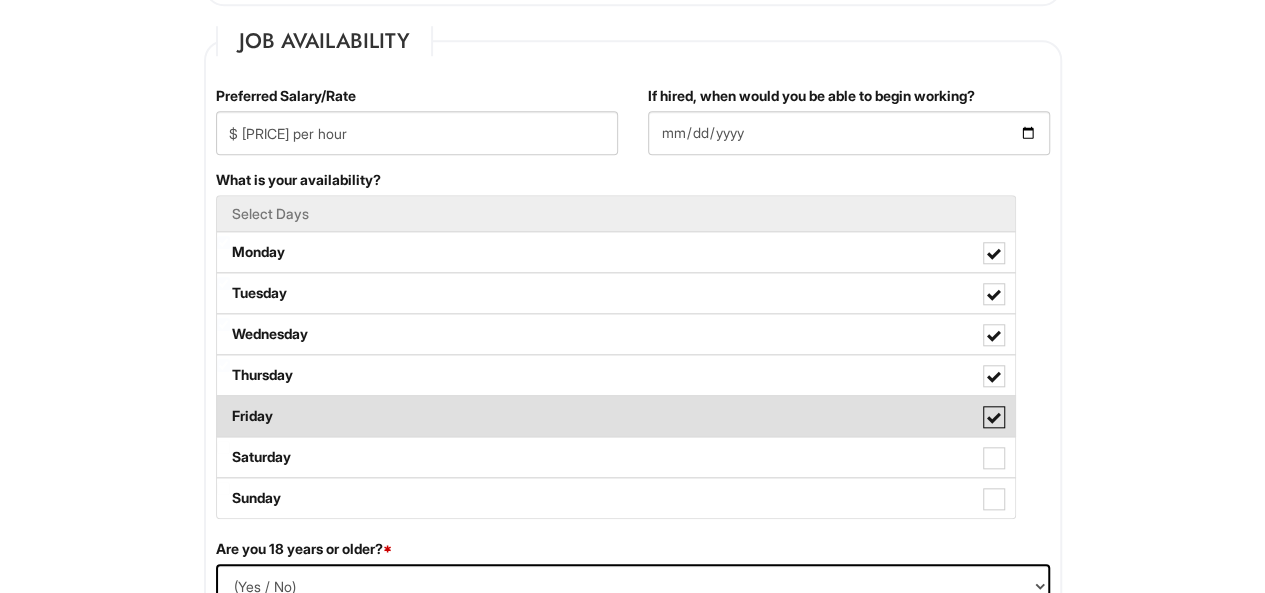 scroll, scrollTop: 824, scrollLeft: 0, axis: vertical 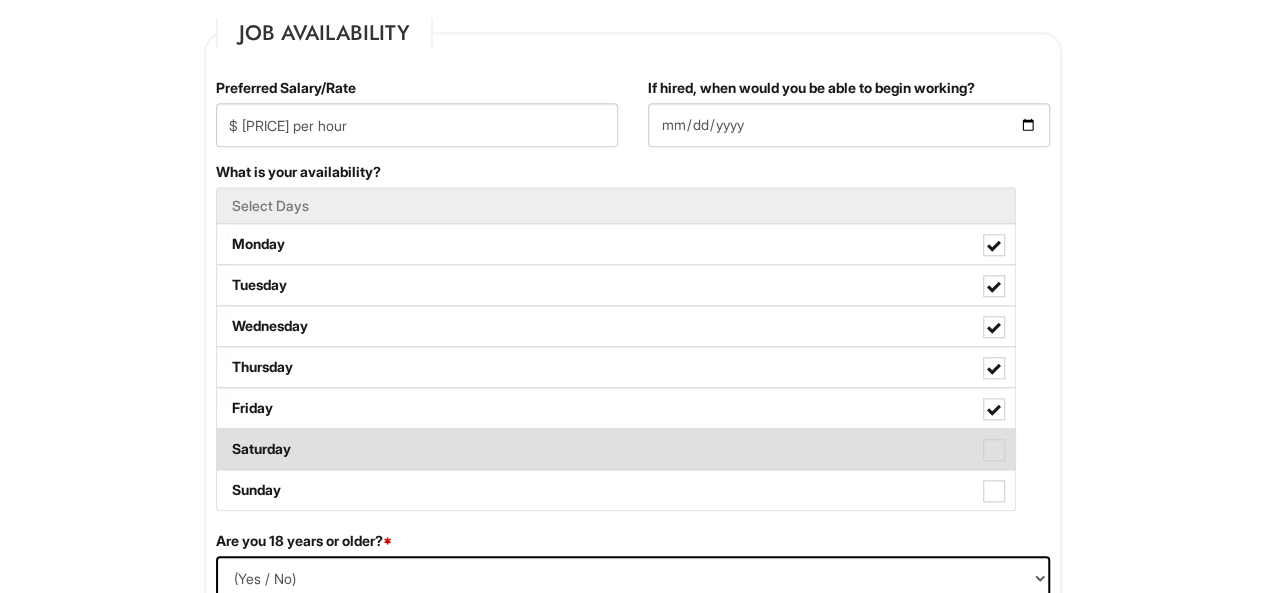 click on "Saturday" at bounding box center (616, 449) 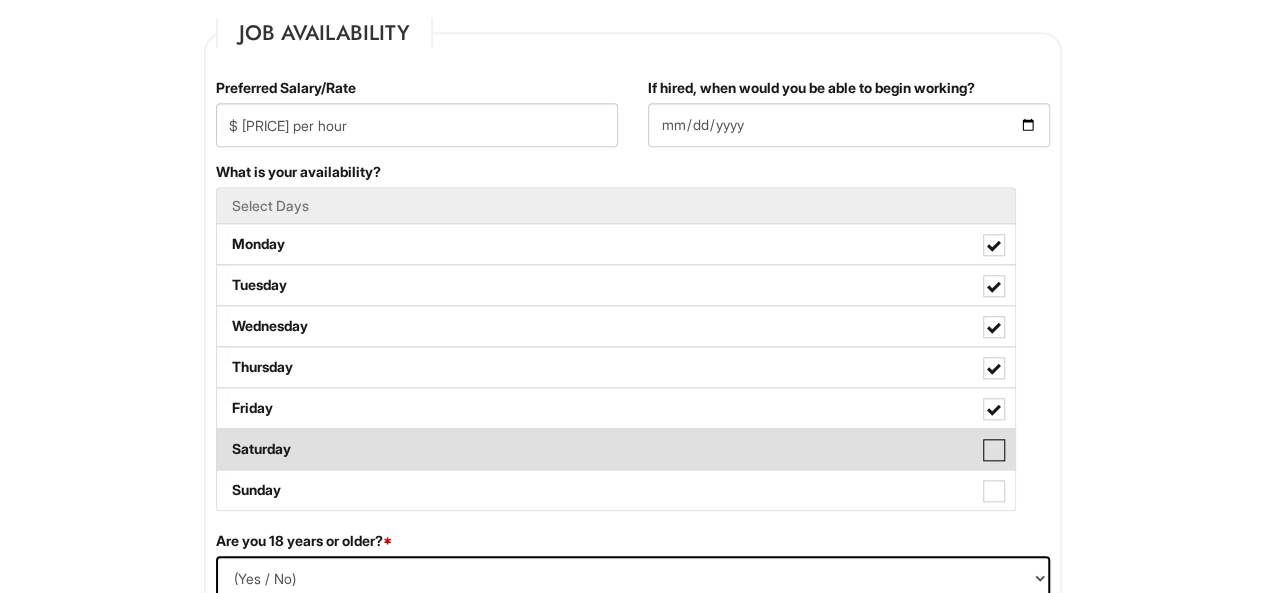 click on "Saturday" at bounding box center [223, 439] 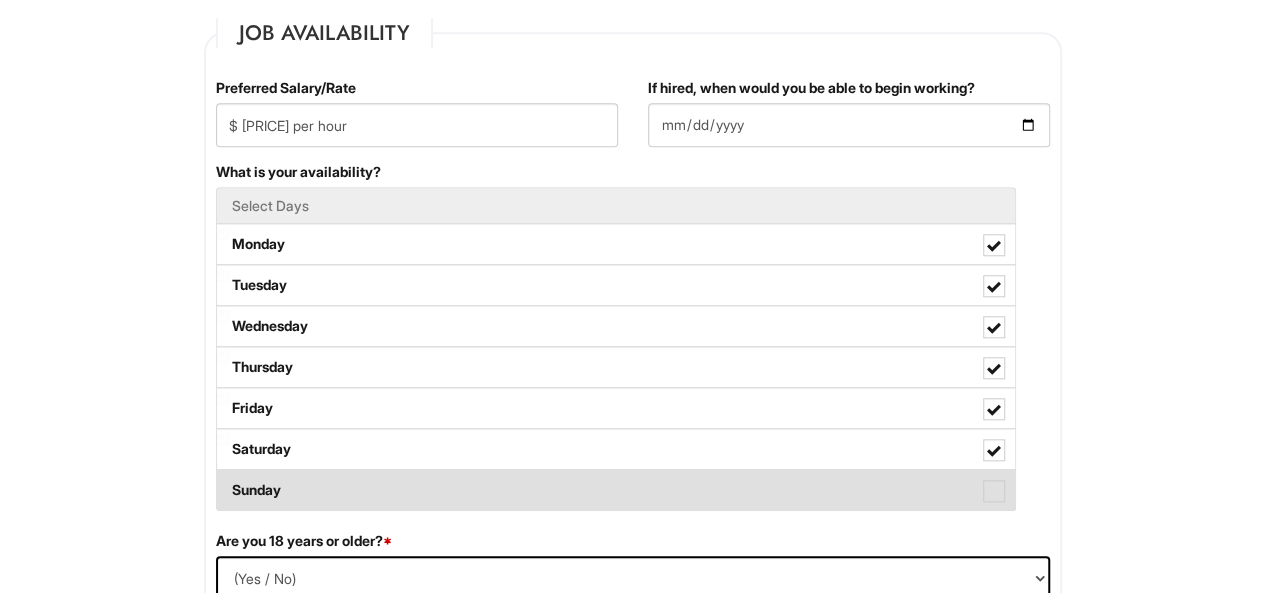 click on "Sunday" at bounding box center [616, 490] 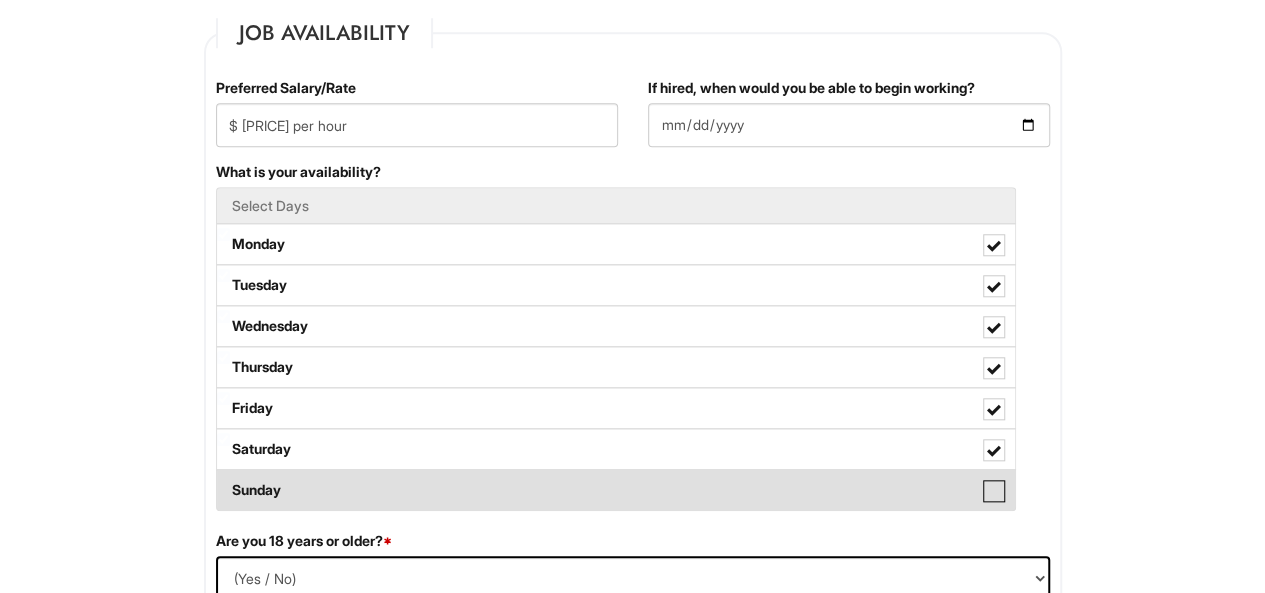 click on "Sunday" at bounding box center [223, 480] 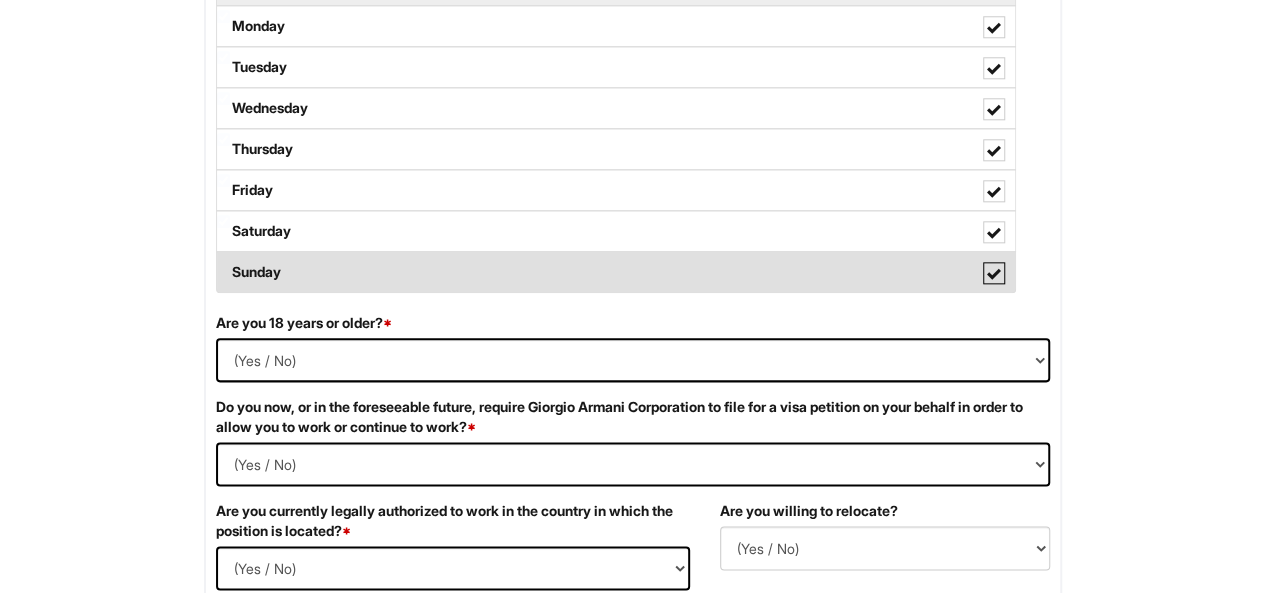 scroll, scrollTop: 1043, scrollLeft: 0, axis: vertical 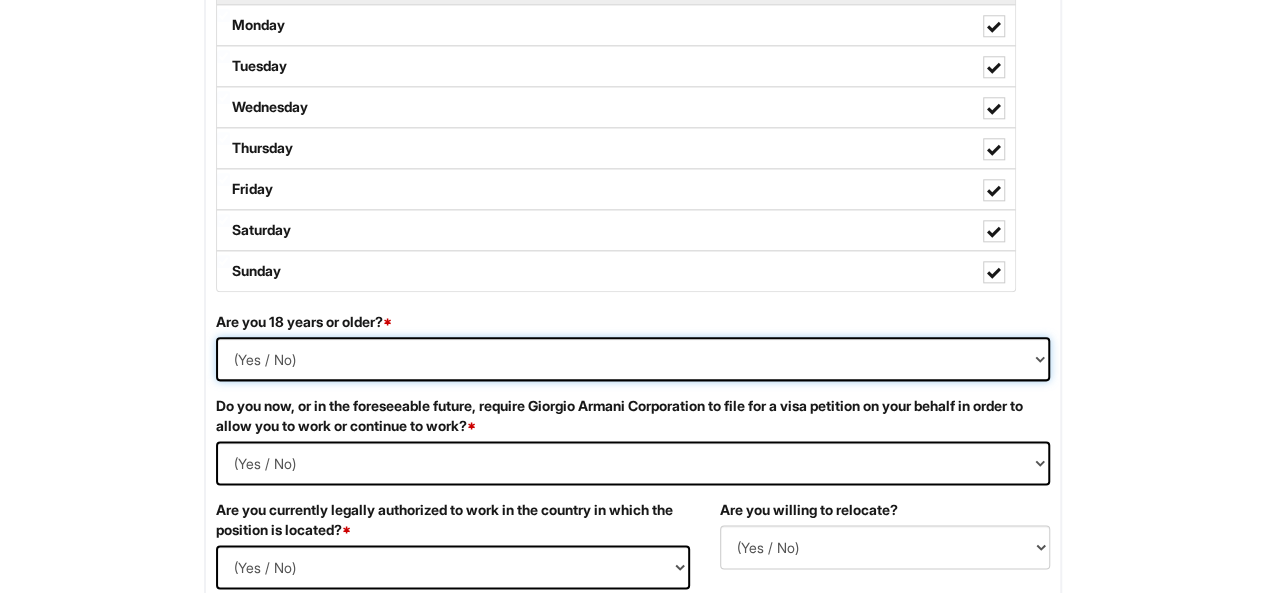 click on "(Yes / No) Yes No" at bounding box center [633, 359] 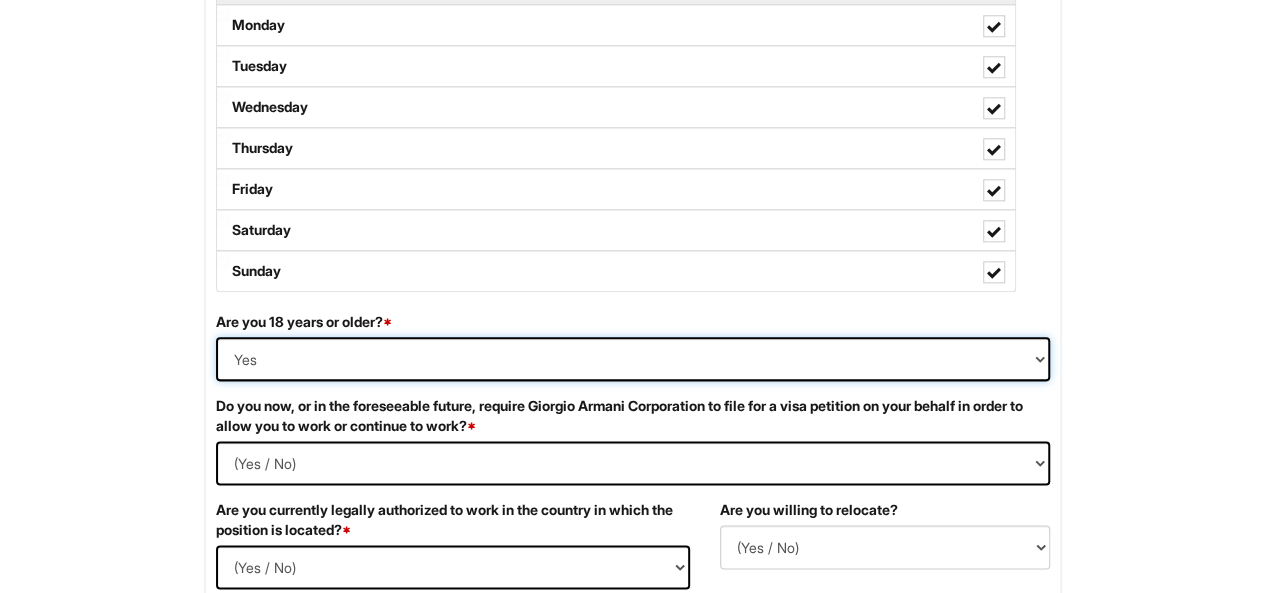 click on "(Yes / No) Yes No" at bounding box center (633, 359) 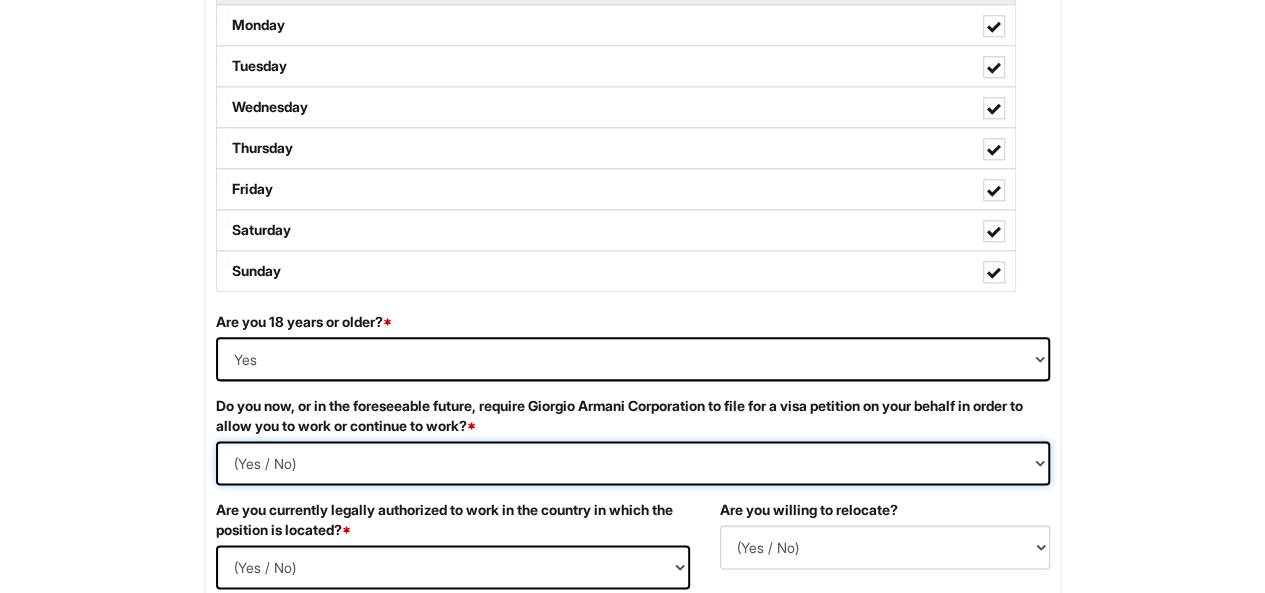 click on "(Yes / No) Yes No" at bounding box center [633, 463] 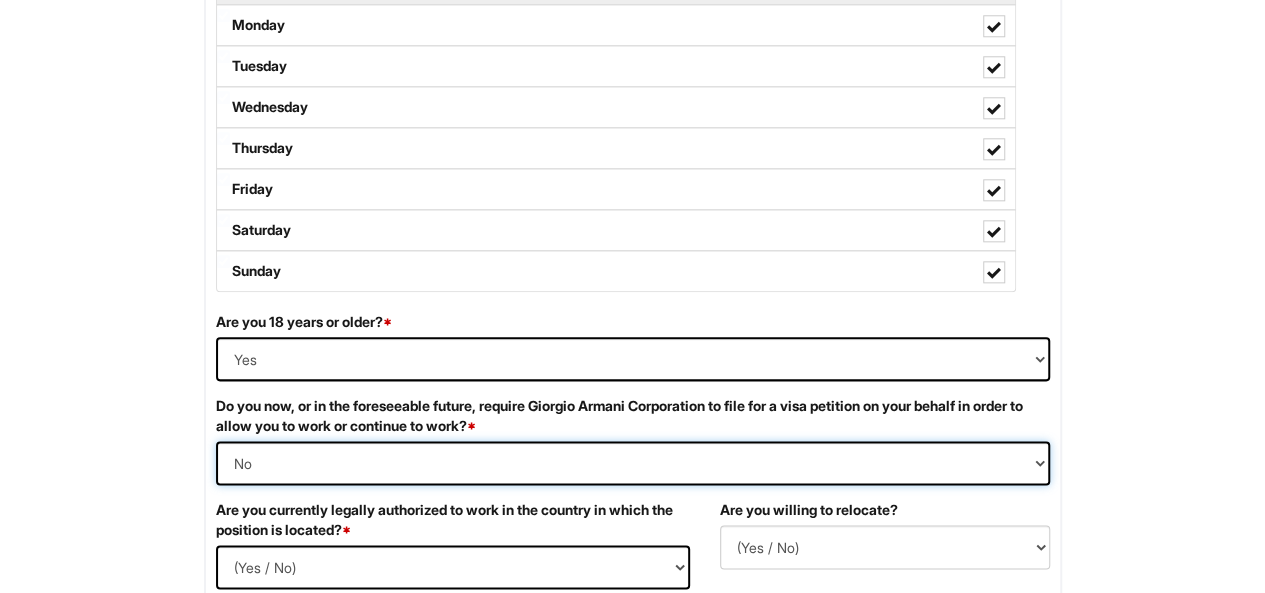 click on "(Yes / No) Yes No" at bounding box center (633, 463) 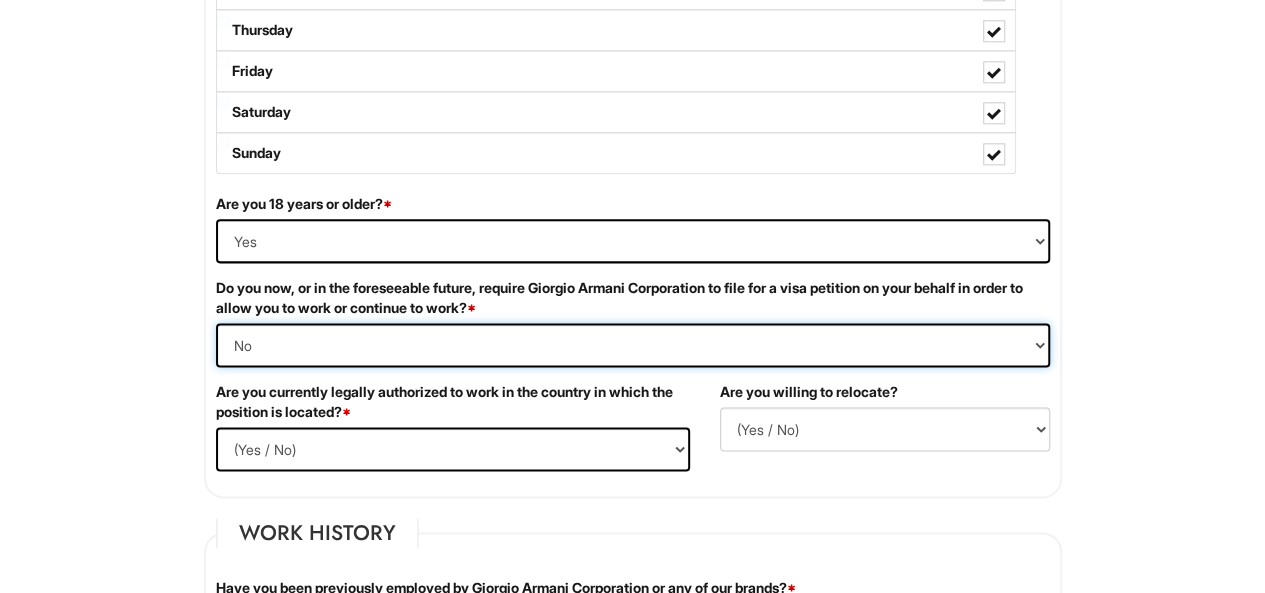 scroll, scrollTop: 1178, scrollLeft: 0, axis: vertical 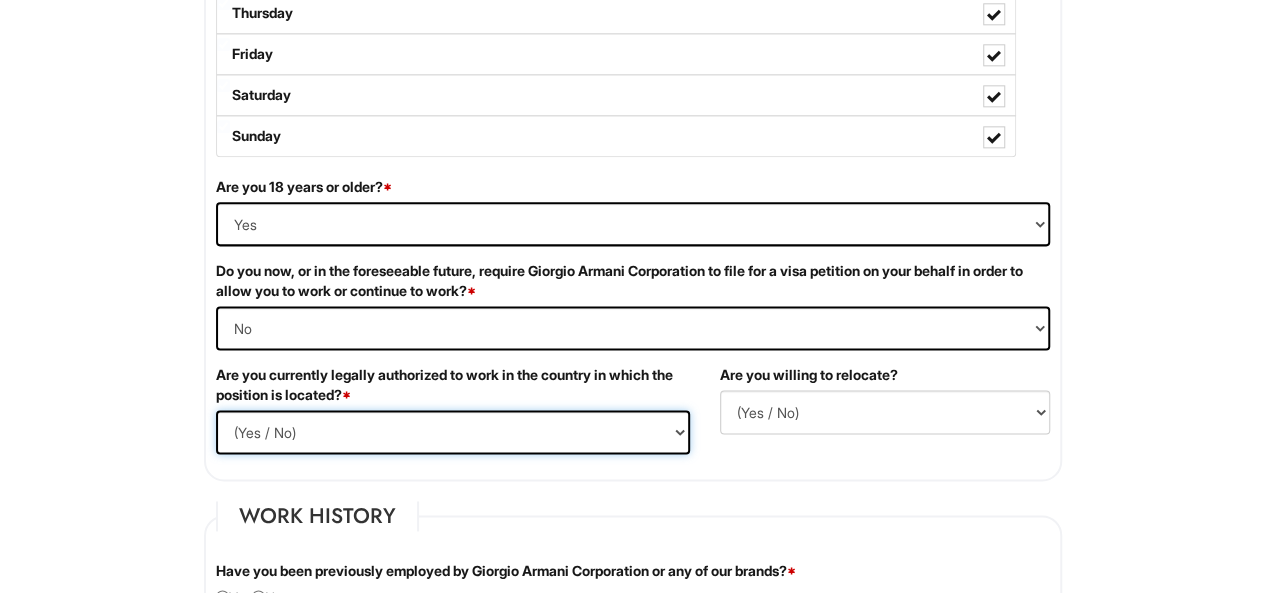 click on "(Yes / No) Yes No" at bounding box center [453, 432] 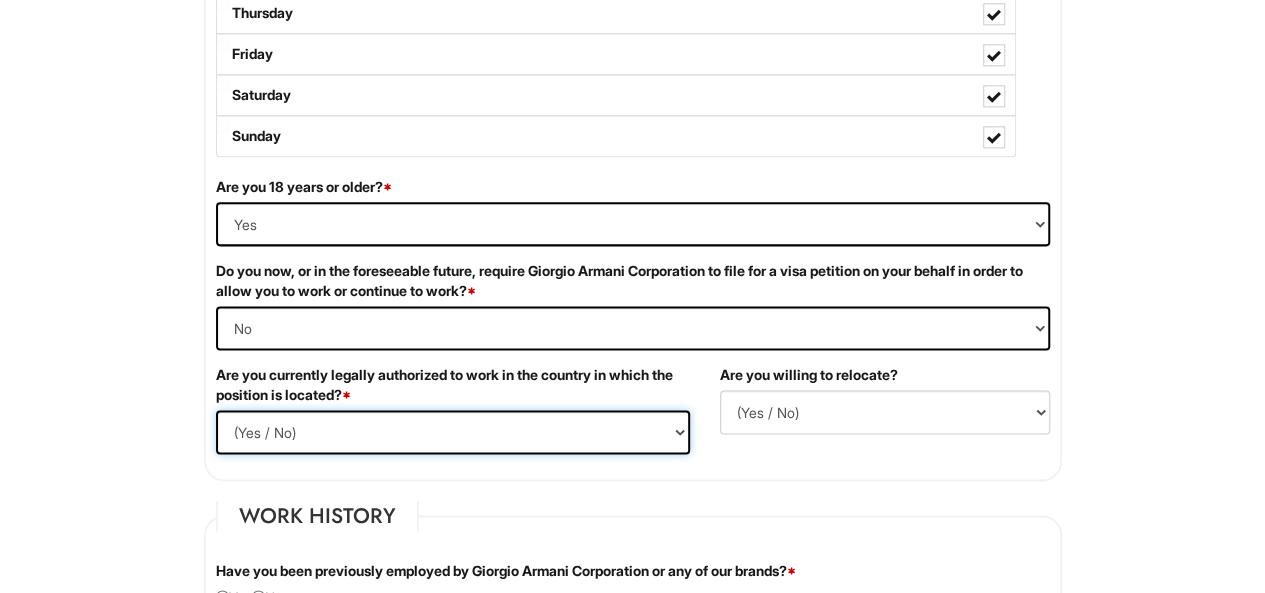 select on "Yes" 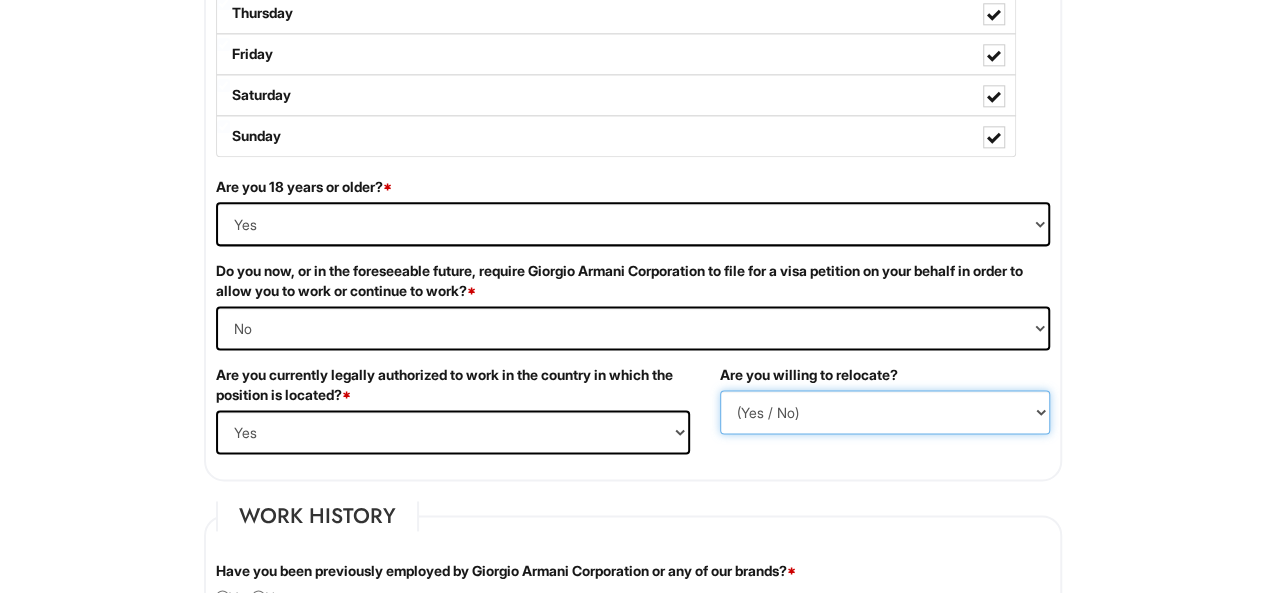 click on "(Yes / No) No Yes" at bounding box center [885, 412] 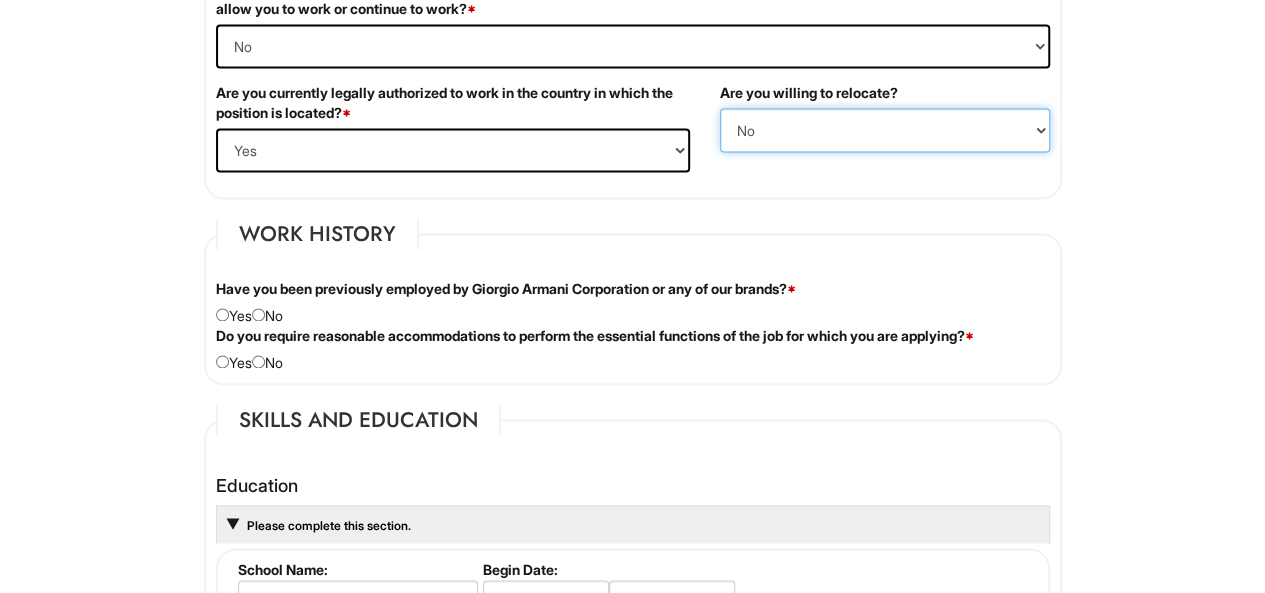 scroll, scrollTop: 1461, scrollLeft: 0, axis: vertical 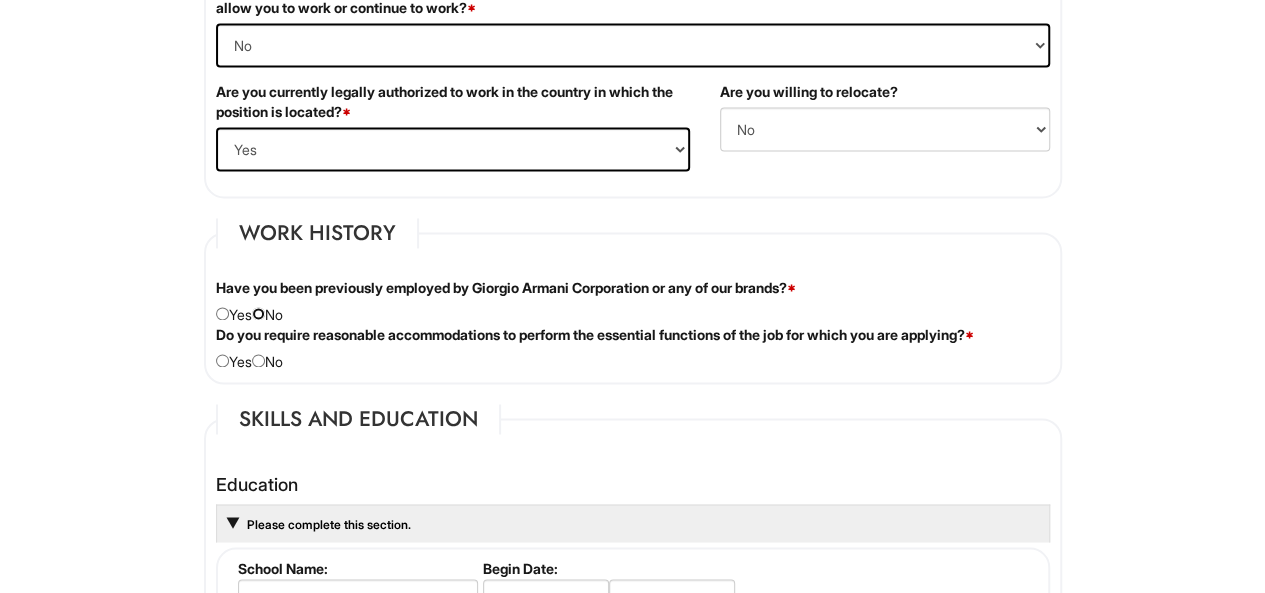 click at bounding box center [258, 313] 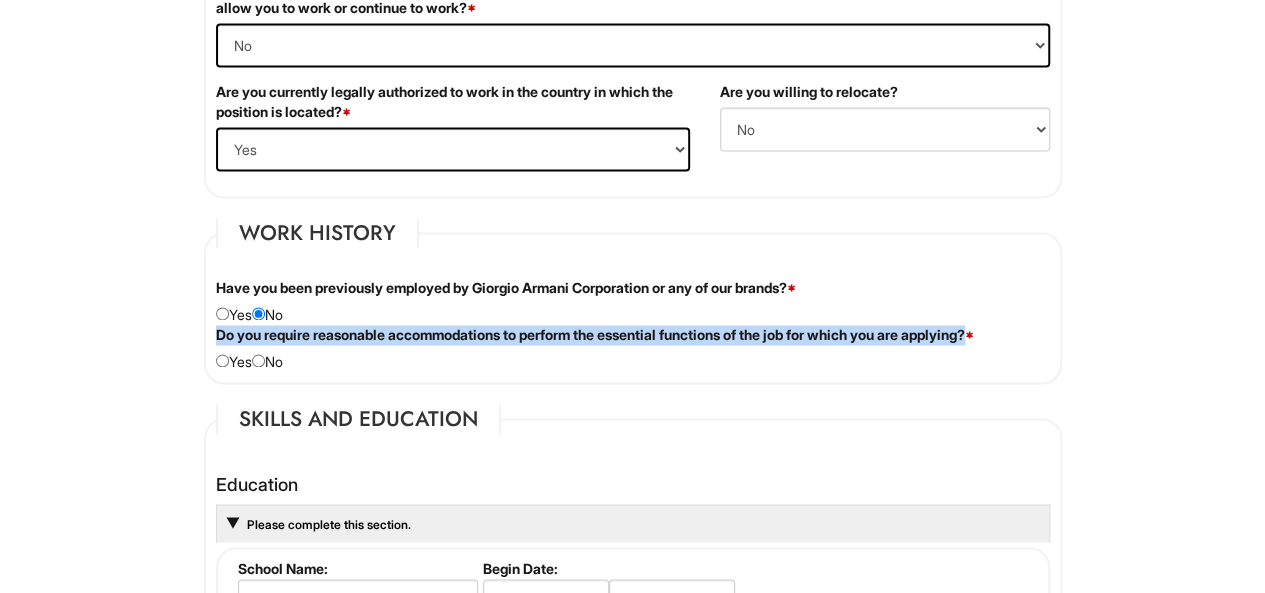 drag, startPoint x: 216, startPoint y: 327, endPoint x: 1013, endPoint y: 329, distance: 797.0025 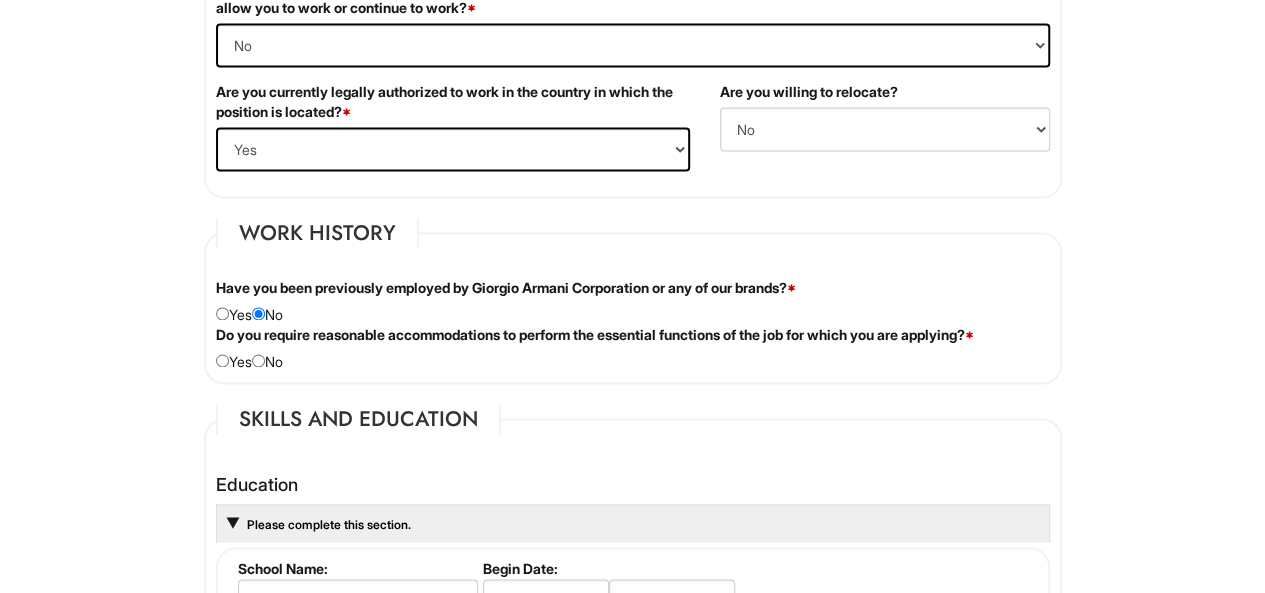 click on "Personal Information
Last Name  *   [LAST]
First Name  *   [FIRST] [MIDDLE]
Middle Name   [MIDDLE]
E-mail Address  *   [EMAIL]
Phone  *   [PHONE]
LinkedIn URL   www.linkedin.com/in/[EMAIL_USER]
Resume Upload   Resume Upload* [FIRST] [MIDDLE] [LAST] Resume.pdf
Street Address  *   [NUMBER] [STREET] [STREET_NAME]
Address Line 2   Apt# [NUMBER]
City  *   [CITY]
State/Province  *   [STATE]" at bounding box center [633, 547] 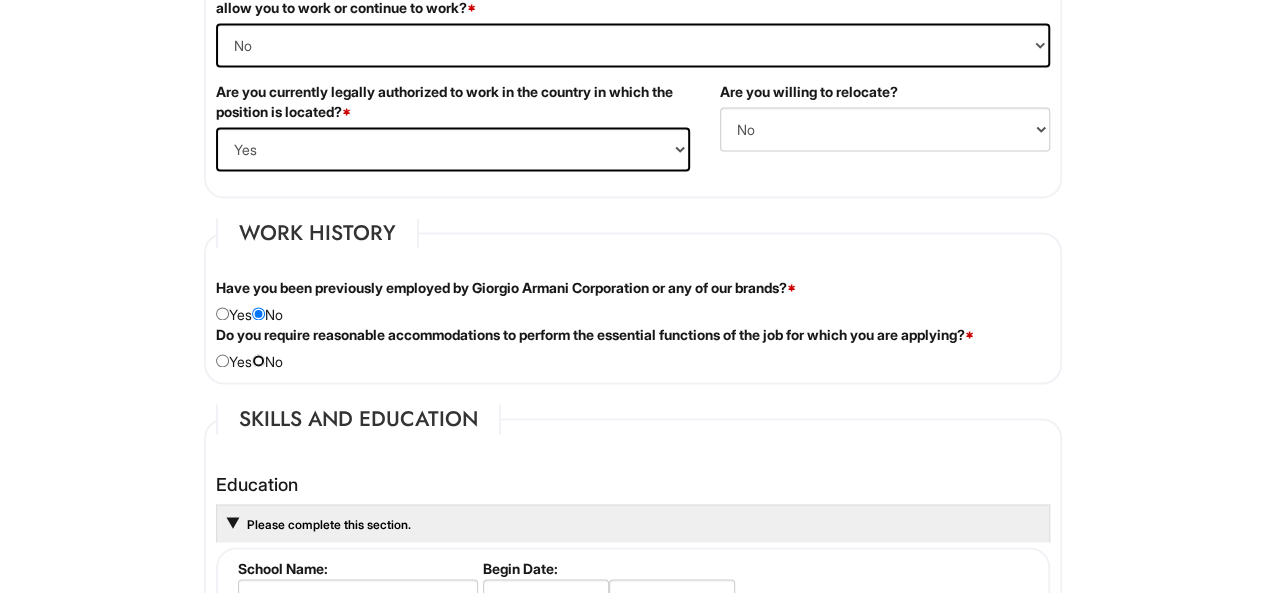 click at bounding box center (258, 360) 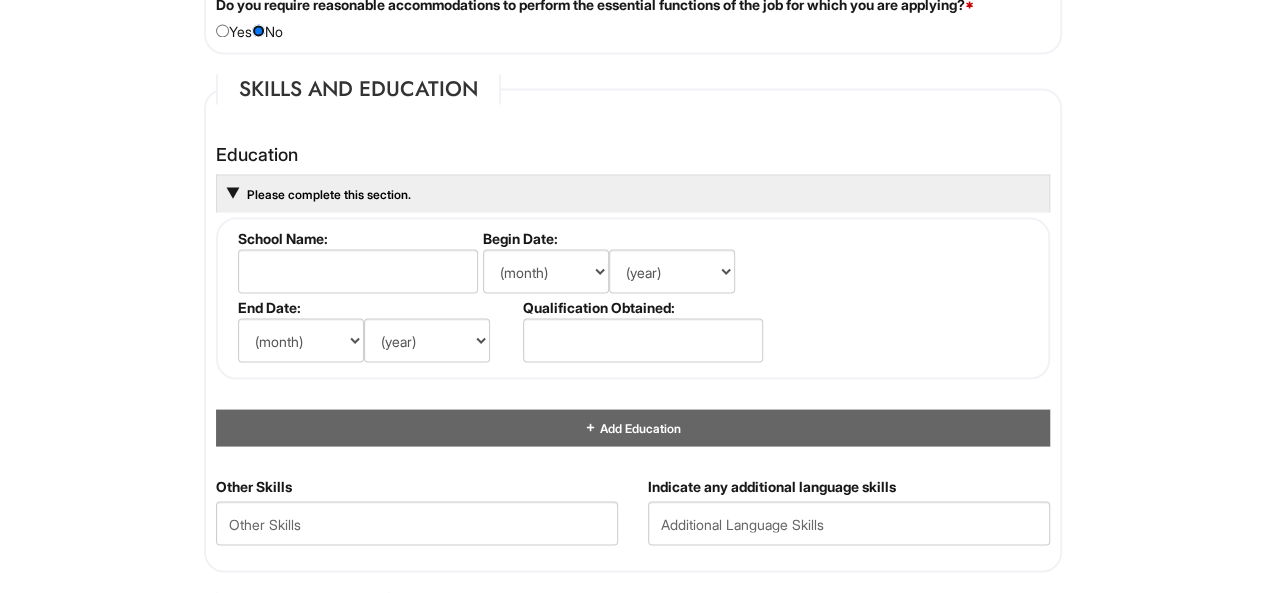 scroll, scrollTop: 1795, scrollLeft: 0, axis: vertical 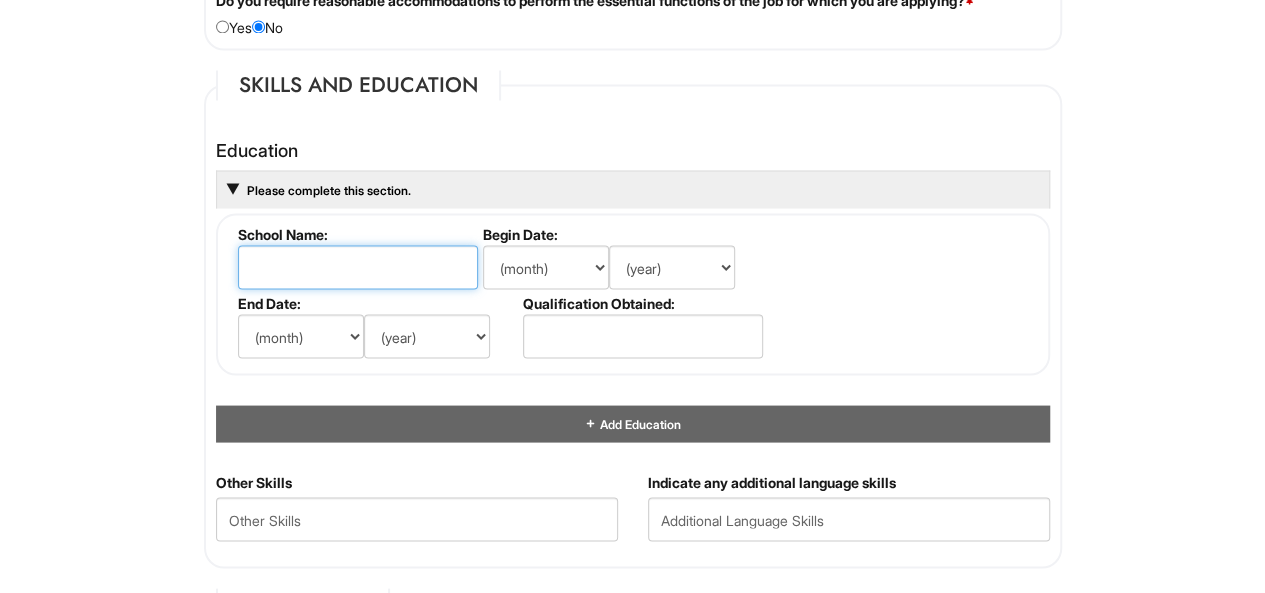 click at bounding box center (358, 267) 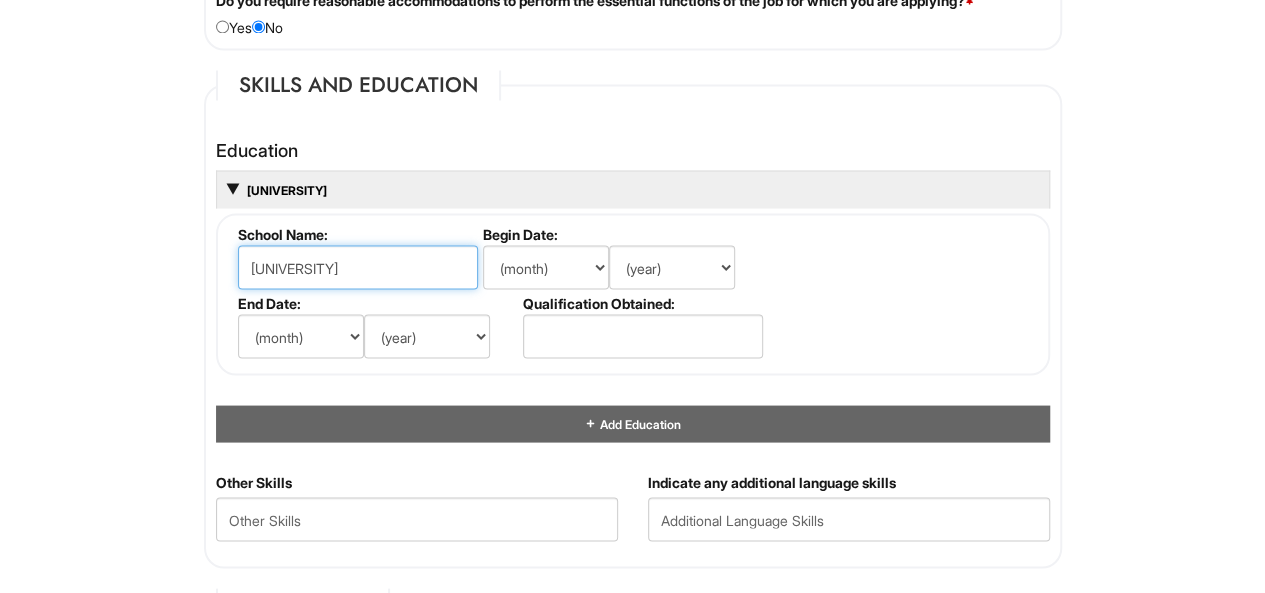 type on "[UNIVERSITY]" 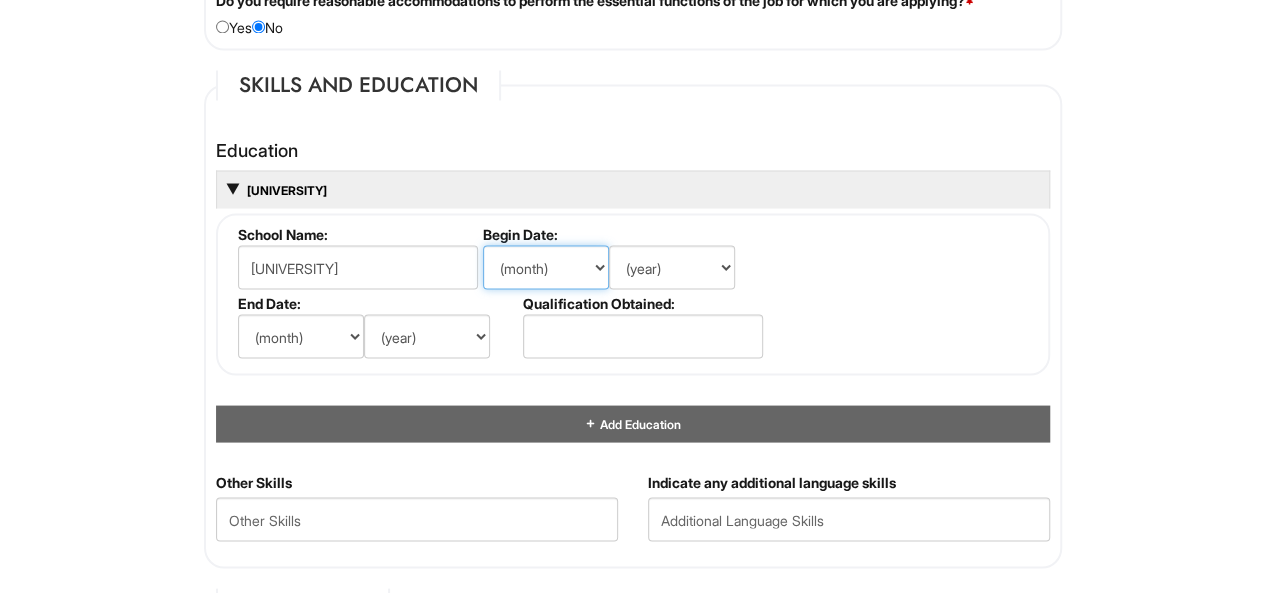 click on "(month) Jan Feb Mar Apr May Jun Jul Aug Sep Oct Nov Dec" at bounding box center [546, 267] 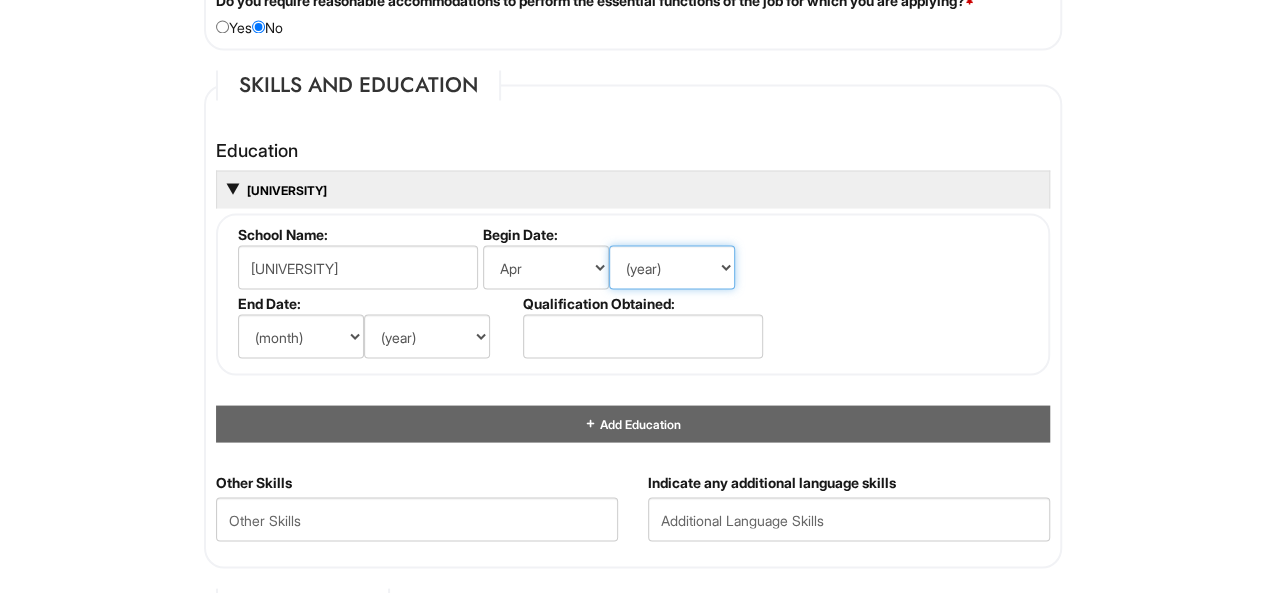 click on "(year) 2029 2028 2027 2026 2025 2024 2023 2022 2021 2020 2019 2018 2017 2016 2015 2014 2013 2012 2011 2010 2009 2008 2007 2006 2005 2004 2003 2002 2001 2000 1999 1998 1997 1996 1995 1994 1993 1992 1991 1990 1989 1988 1987 1986 1985 1984 1983 1982 1981 1980 1979 1978 1977 1976 1975 1974 1973 1972 1971 1970 1969 1968 1967 1966 1965 1964 1963 1962 1961 1960 1959 1958 1957 1956 1955 1954 1953 1952 1951 1950 1949 1948 1947 1946  --  2030 2031 2032 2033 2034 2035 2036 2037 2038 2039 2040 2041 2042 2043 2044 2045 2046 2047 2048 2049 2050 2051 2052 2053 2054 2055 2056 2057 2058 2059 2060 2061 2062 2063 2064" at bounding box center [672, 267] 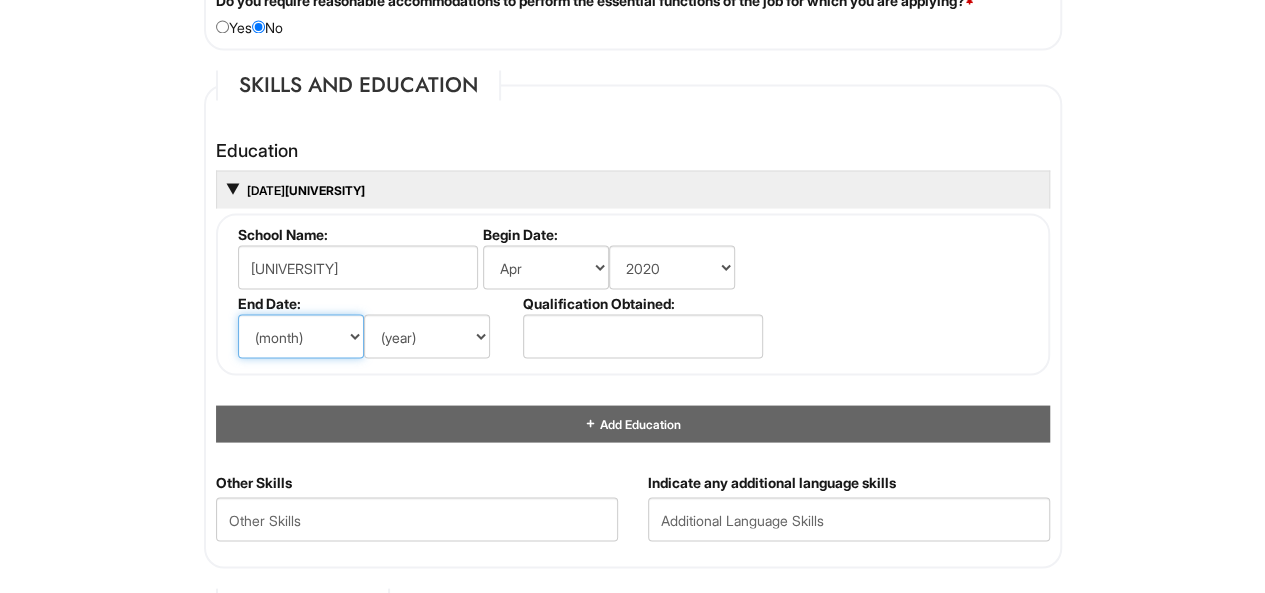 click on "(month) Jan Feb Mar Apr May Jun Jul Aug Sep Oct Nov Dec" at bounding box center (301, 336) 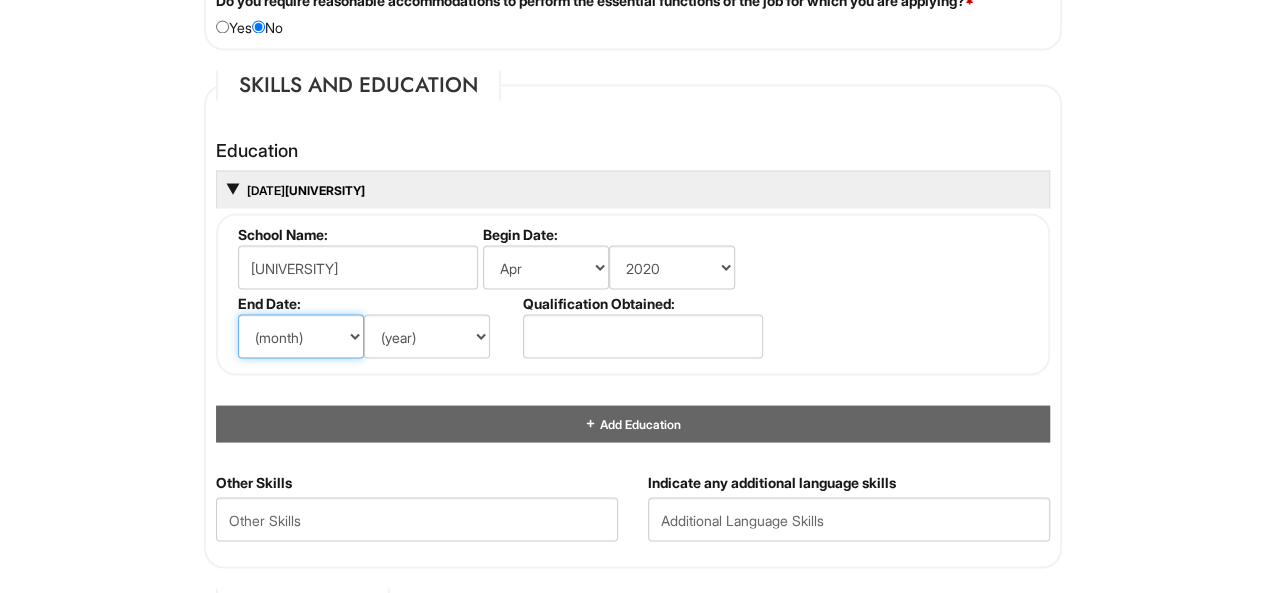 select on "7" 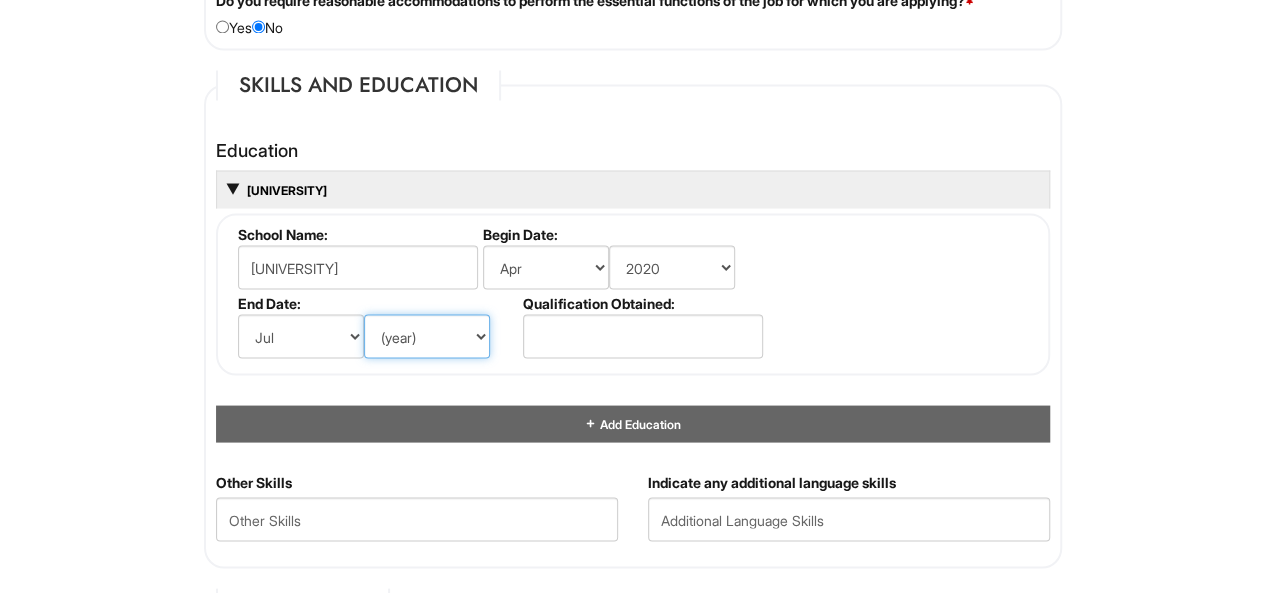 click on "(year) 2029 2028 2027 2026 2025 2024 2023 2022 2021 2020 2019 2018 2017 2016 2015 2014 2013 2012 2011 2010 2009 2008 2007 2006 2005 2004 2003 2002 2001 2000 1999 1998 1997 1996 1995 1994 1993 1992 1991 1990 1989 1988 1987 1986 1985 1984 1983 1982 1981 1980 1979 1978 1977 1976 1975 1974 1973 1972 1971 1970 1969 1968 1967 1966 1965 1964 1963 1962 1961 1960 1959 1958 1957 1956 1955 1954 1953 1952 1951 1950 1949 1948 1947 1946  --  2030 2031 2032 2033 2034 2035 2036 2037 2038 2039 2040 2041 2042 2043 2044 2045 2046 2047 2048 2049 2050 2051 2052 2053 2054 2055 2056 2057 2058 2059 2060 2061 2062 2063 2064" at bounding box center (427, 336) 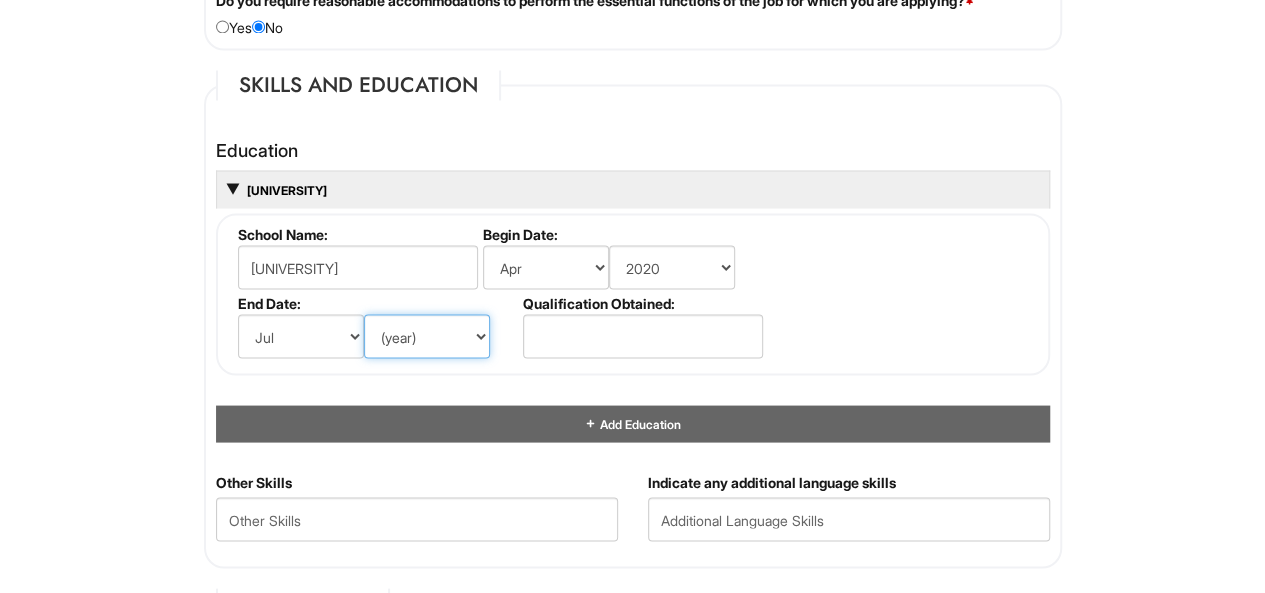select on "2024" 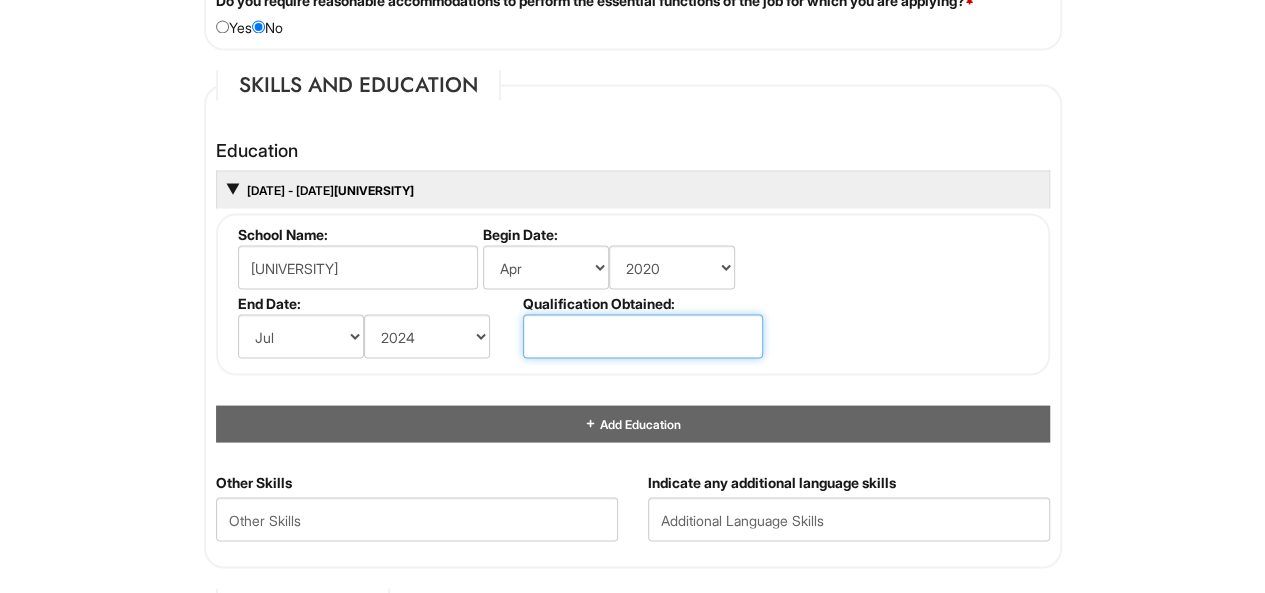 click at bounding box center [643, 336] 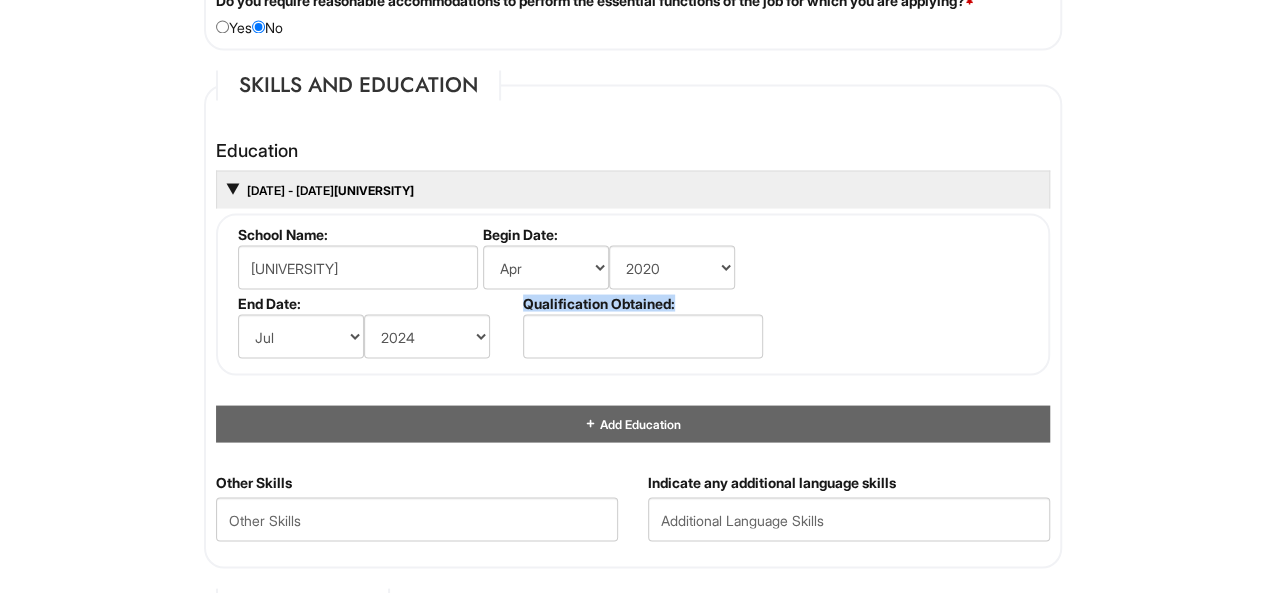 drag, startPoint x: 526, startPoint y: 297, endPoint x: 680, endPoint y: 300, distance: 154.02922 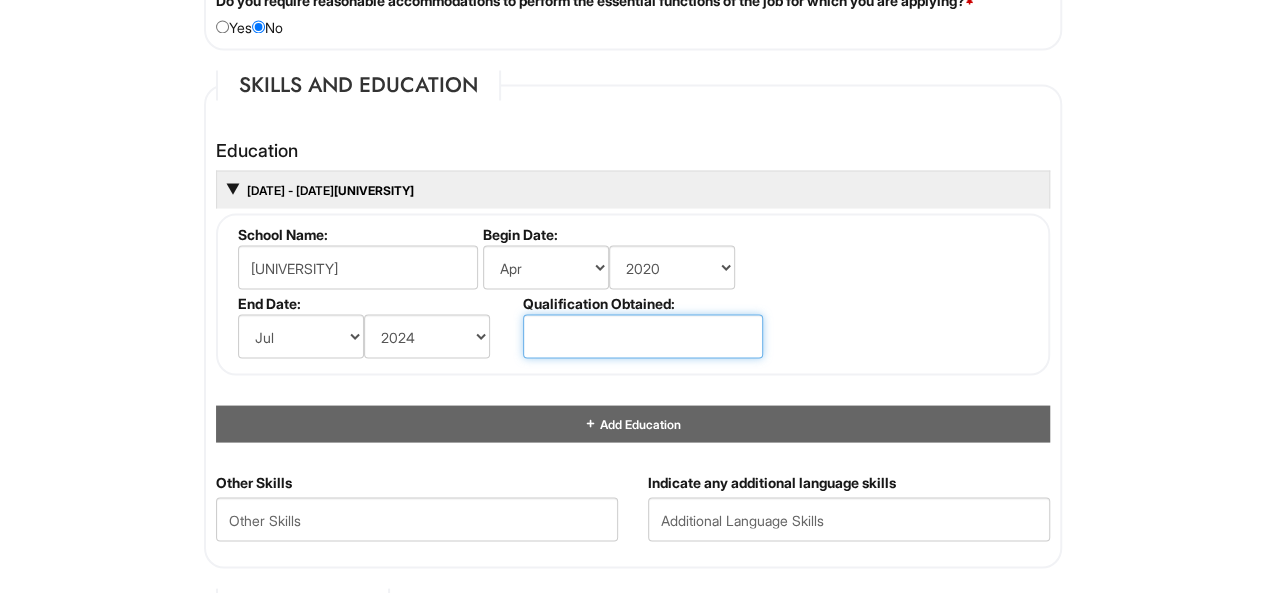 click at bounding box center [643, 336] 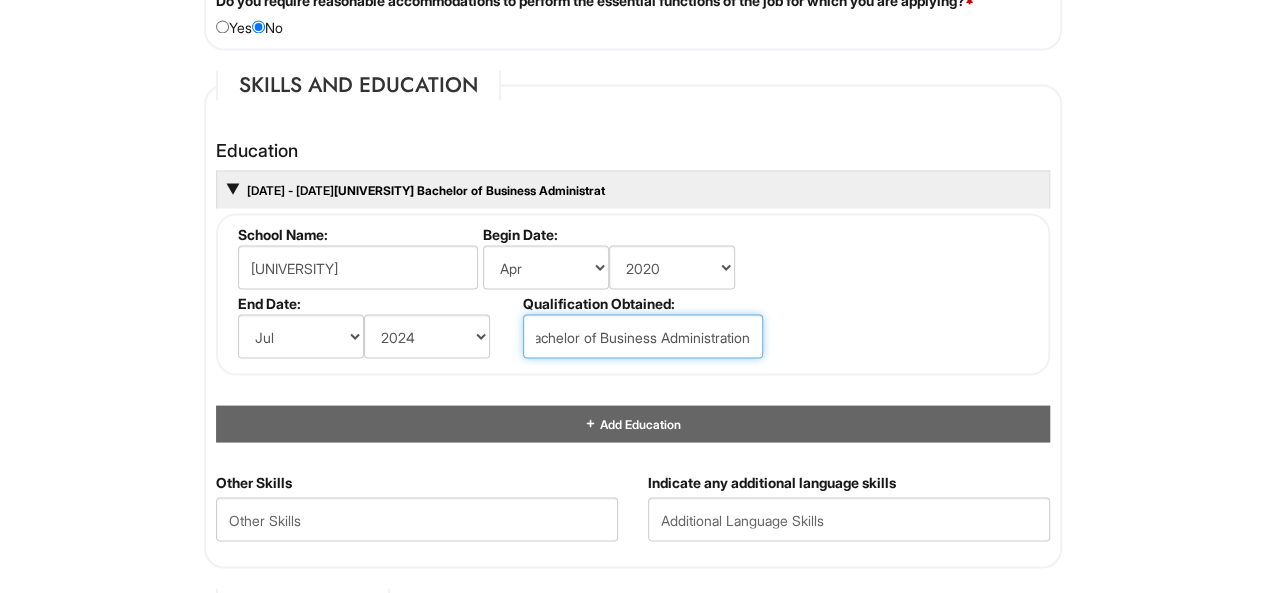 scroll, scrollTop: 0, scrollLeft: 24, axis: horizontal 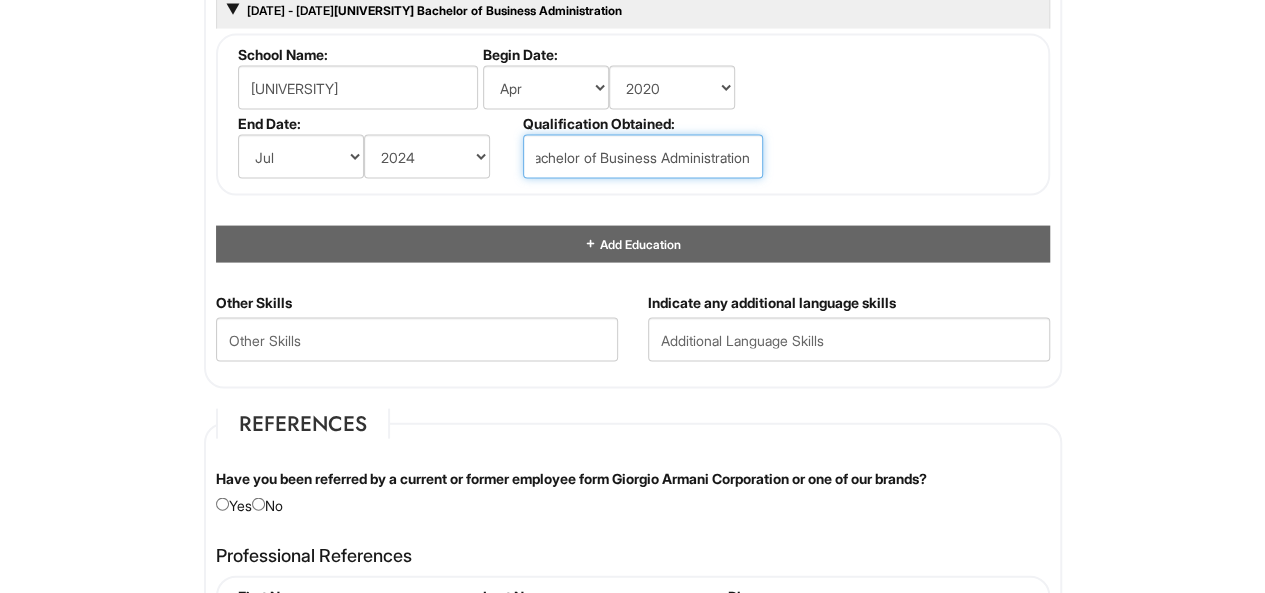 type on "Bachelor of Business Administration" 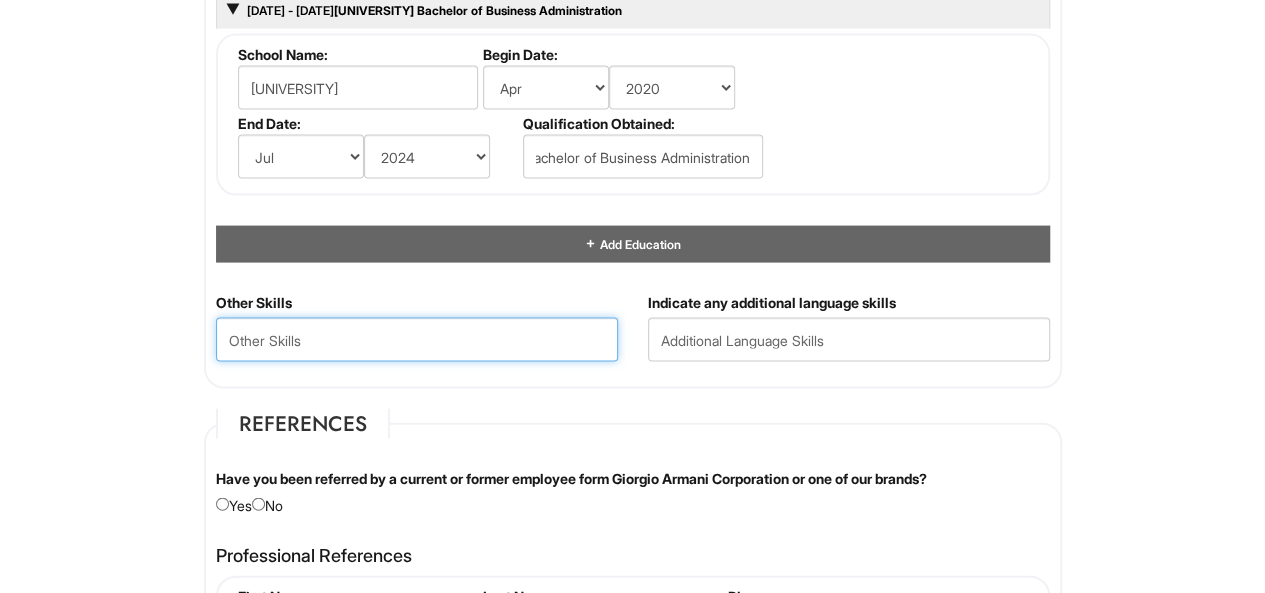scroll, scrollTop: 0, scrollLeft: 0, axis: both 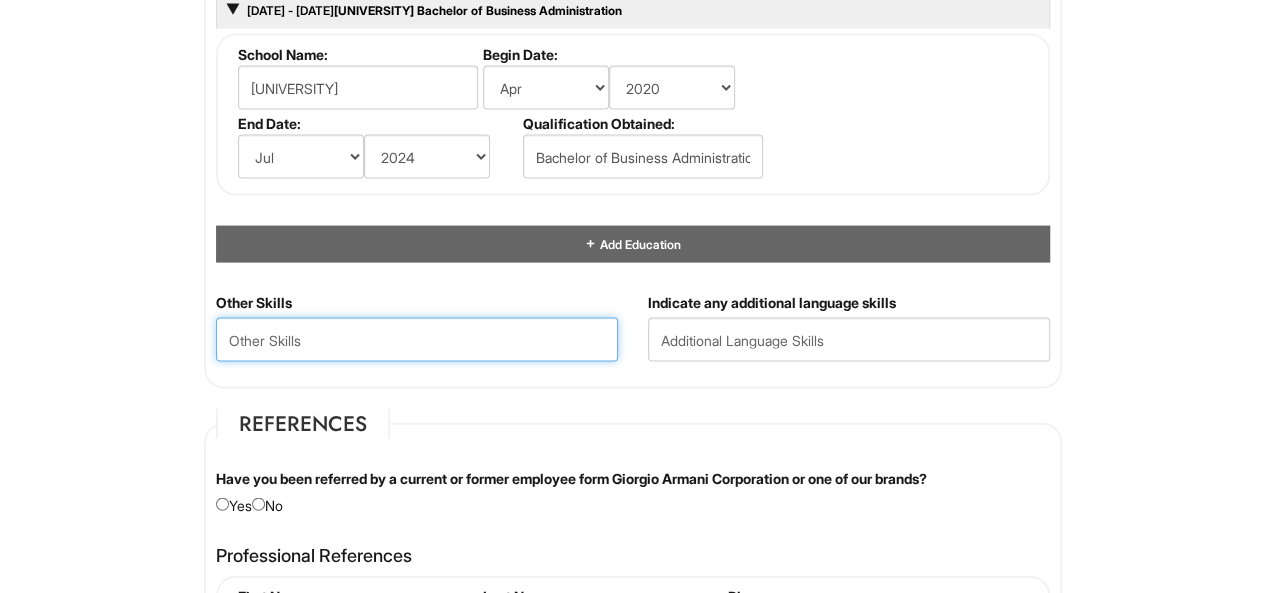 click at bounding box center (417, 340) 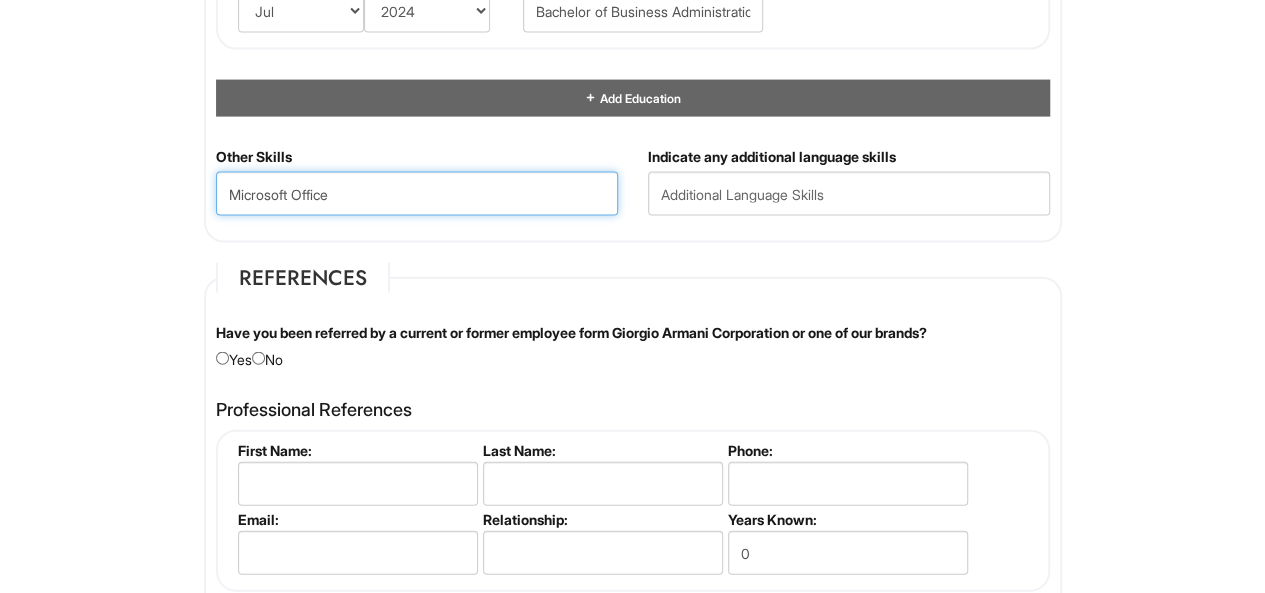 scroll, scrollTop: 2139, scrollLeft: 0, axis: vertical 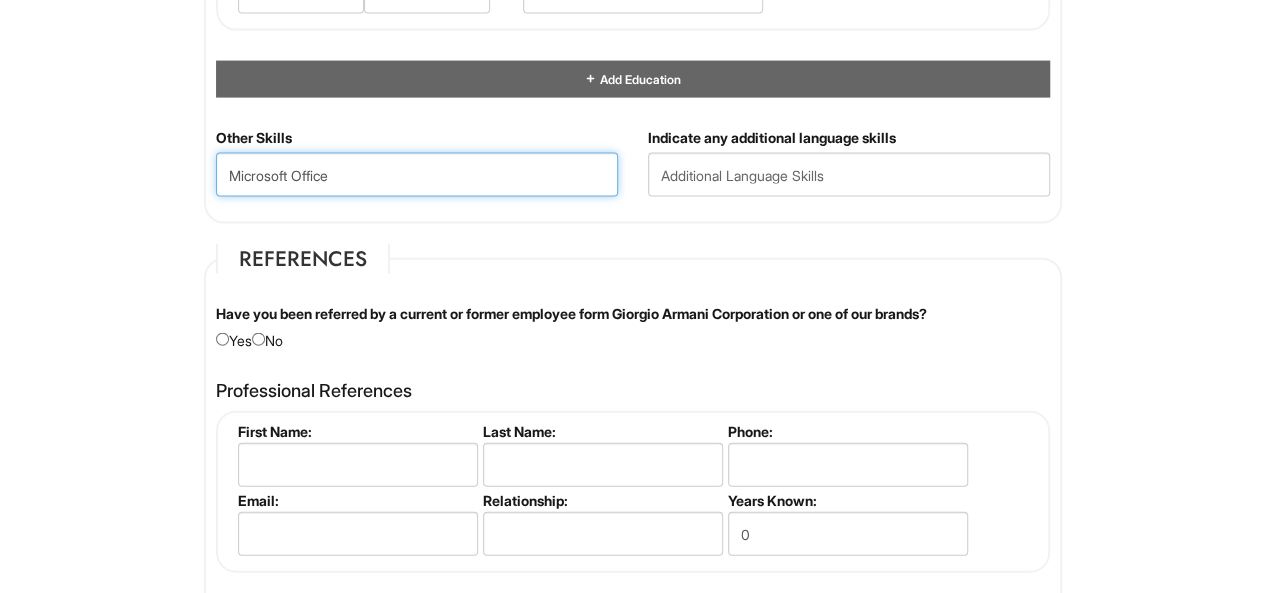 type on "Microsoft Office" 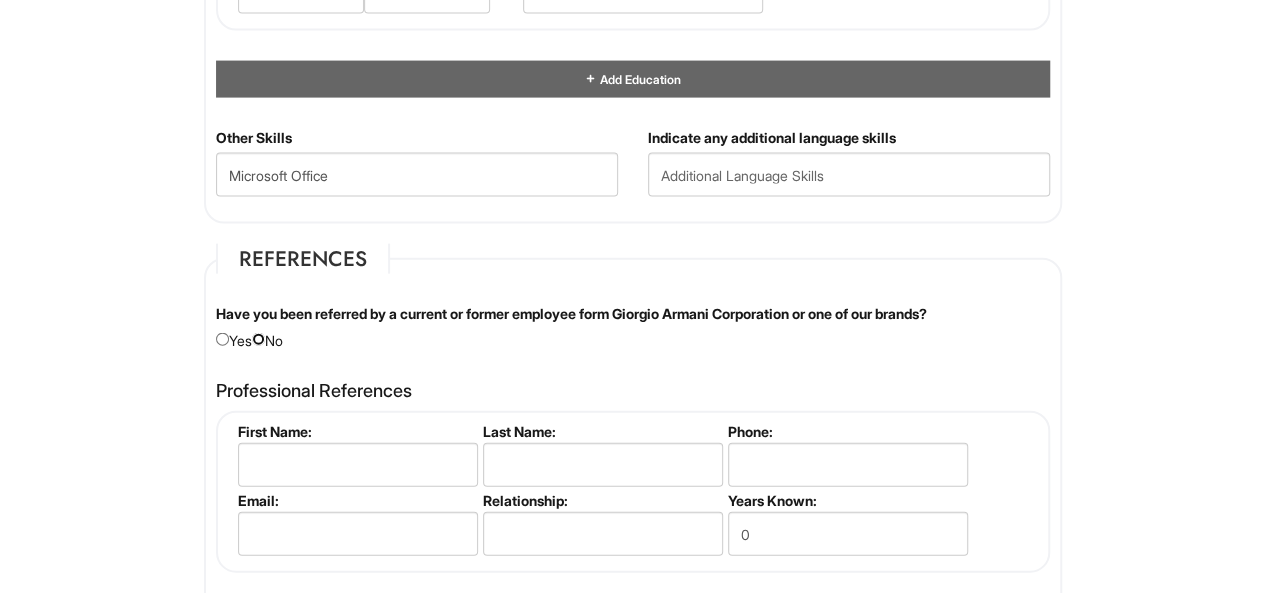 click at bounding box center [258, 339] 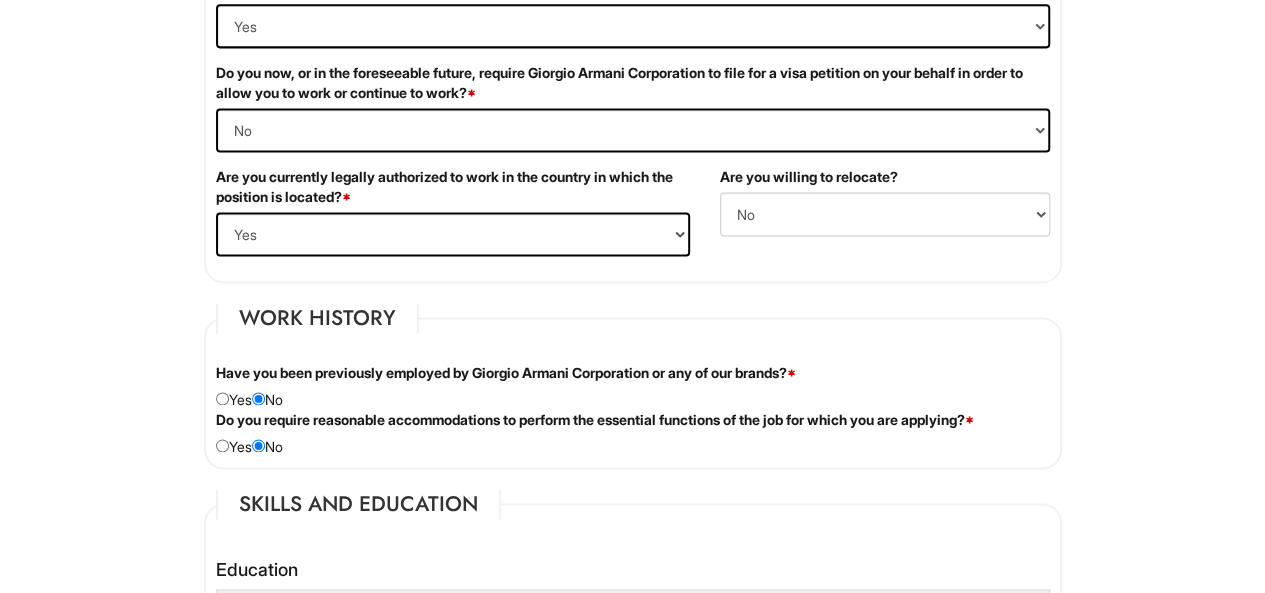 scroll, scrollTop: 1380, scrollLeft: 0, axis: vertical 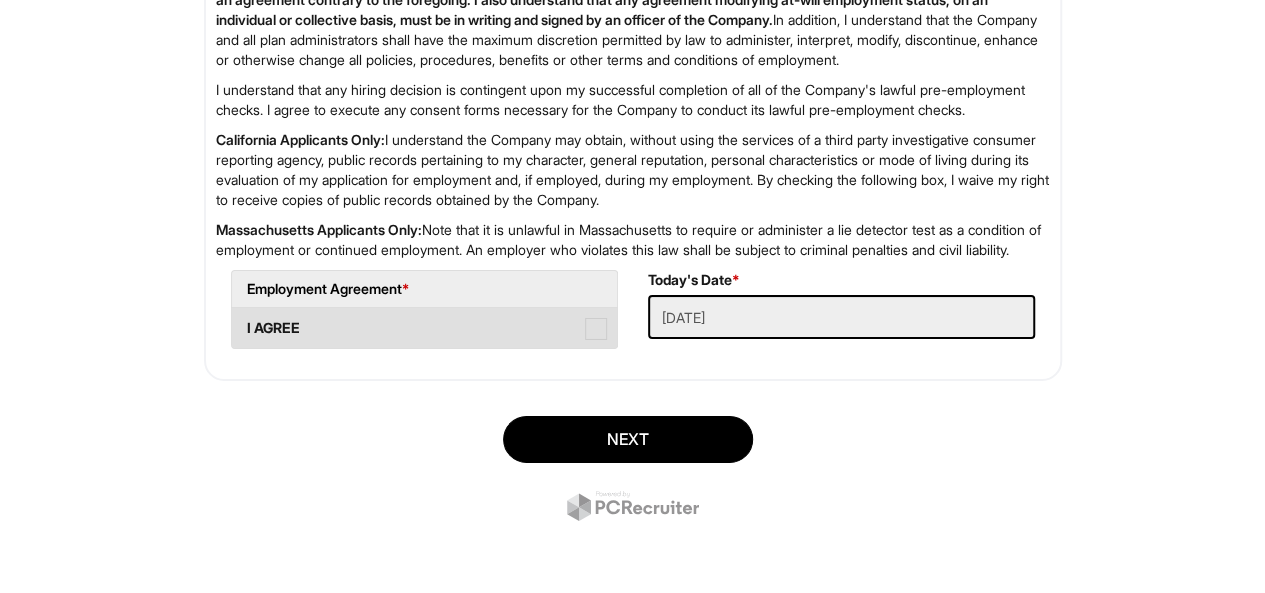 click on "I AGREE" at bounding box center [424, 328] 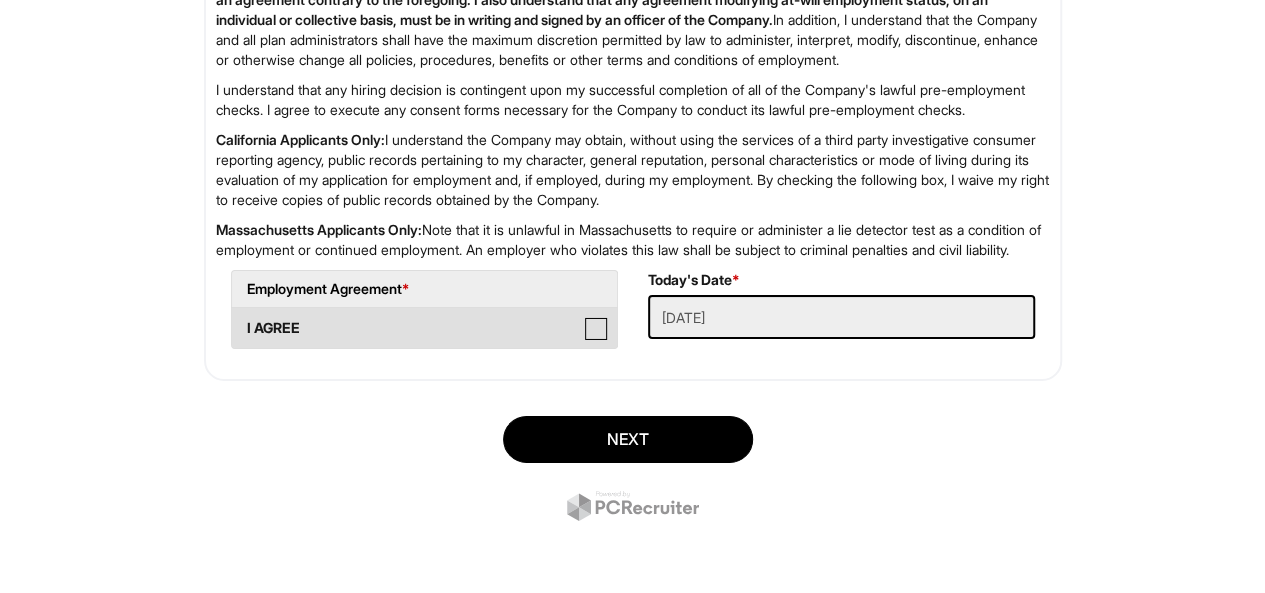 click on "I AGREE" at bounding box center (238, 318) 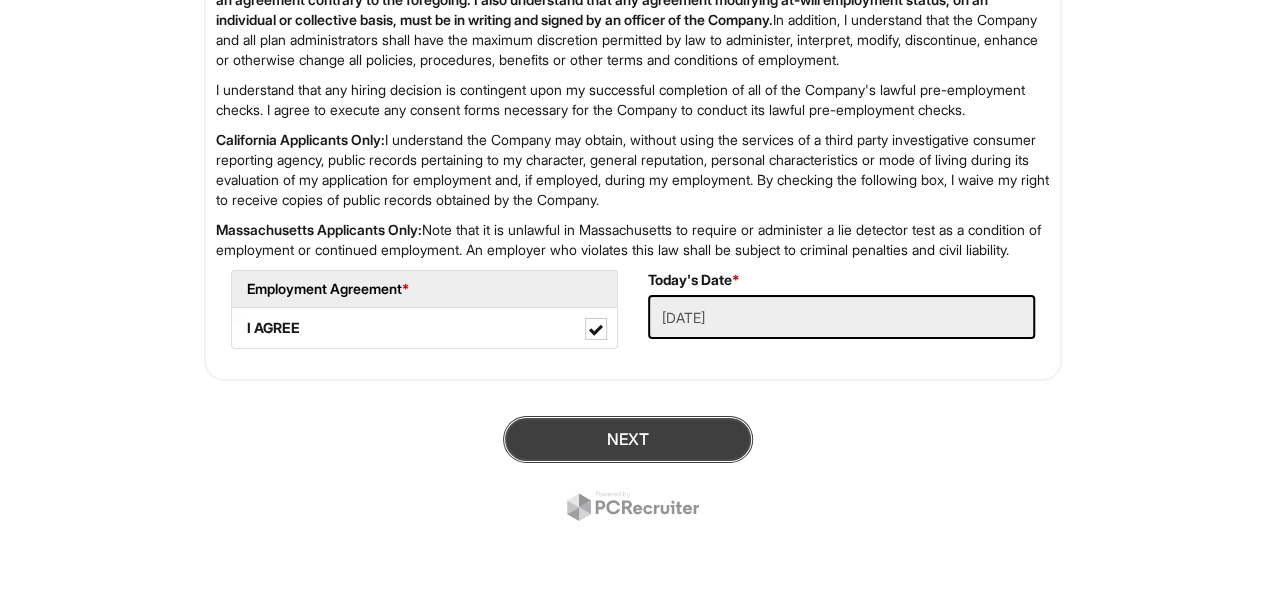 click on "Next" at bounding box center [628, 439] 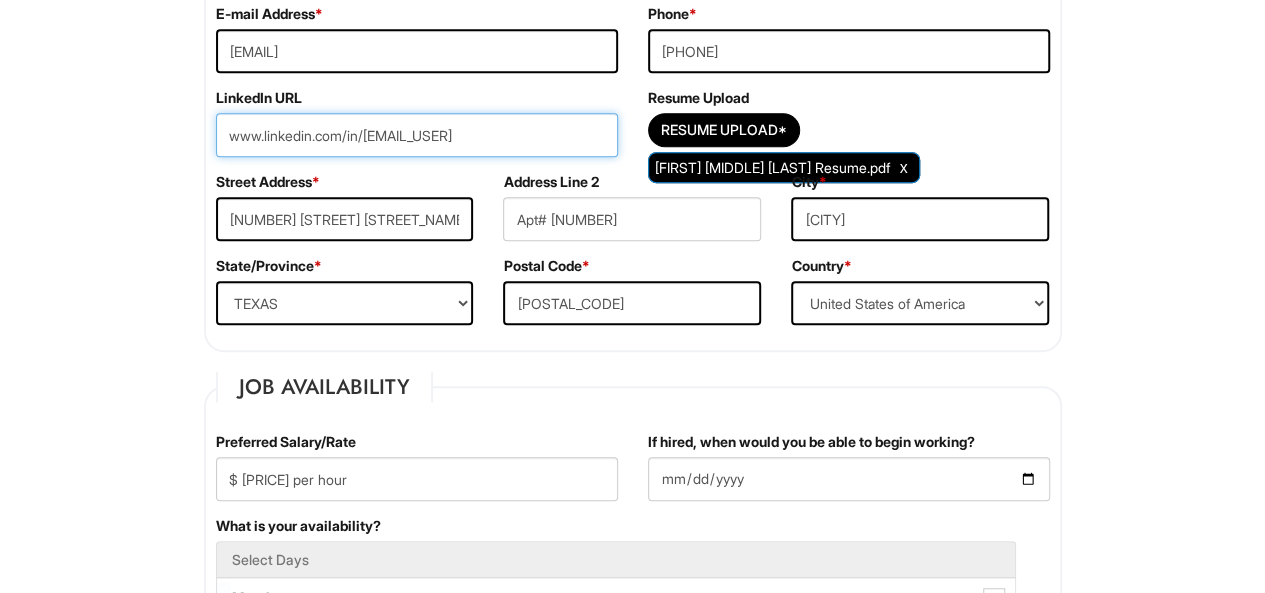 scroll, scrollTop: 468, scrollLeft: 0, axis: vertical 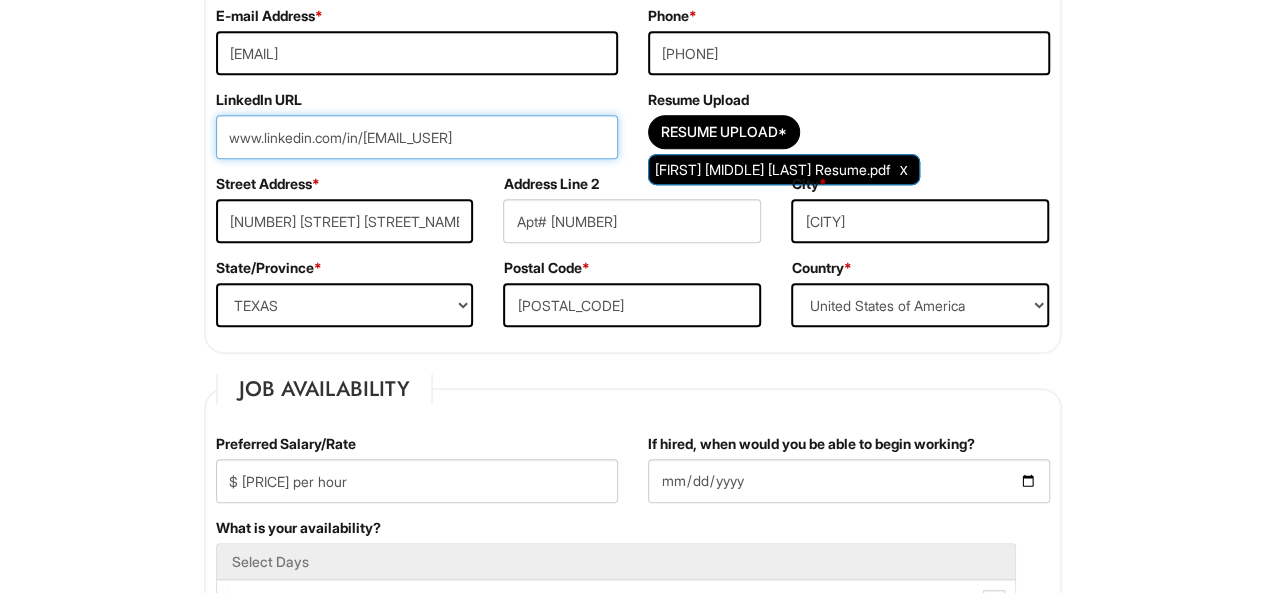 click on "www.linkedin.com/in/[EMAIL_USER]" at bounding box center [417, 137] 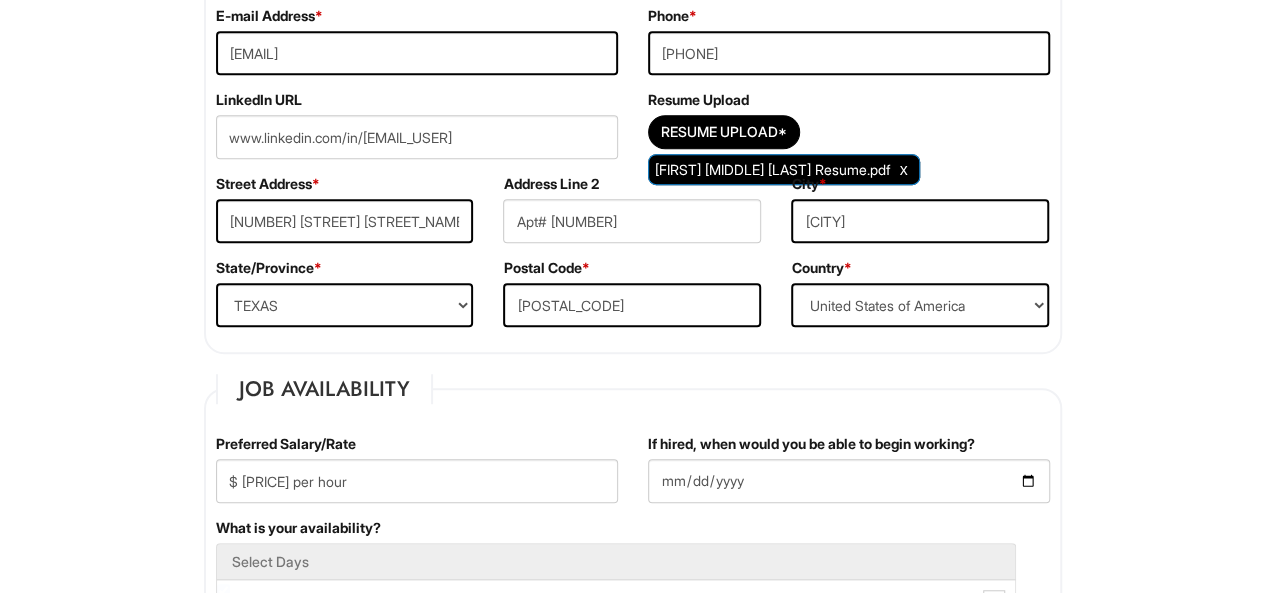 click on "Street Address  *   [NUMBER] [STREET] [STREET_NAME]" at bounding box center [345, 216] 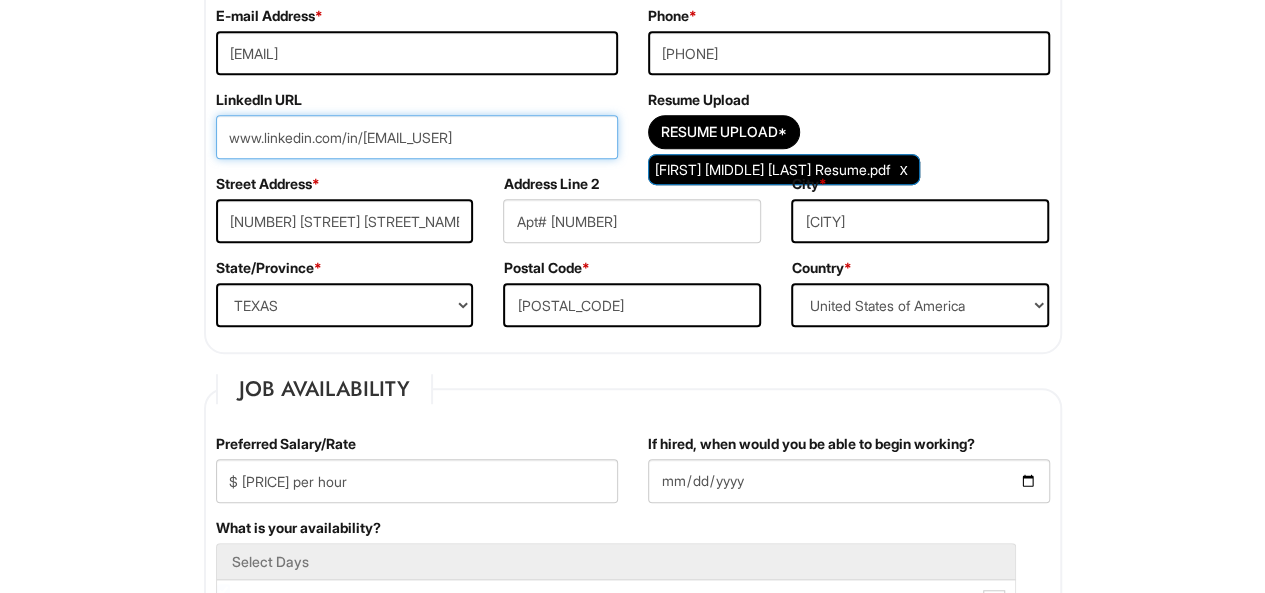 click on "www.linkedin.com/in/[EMAIL_USER]" at bounding box center (417, 137) 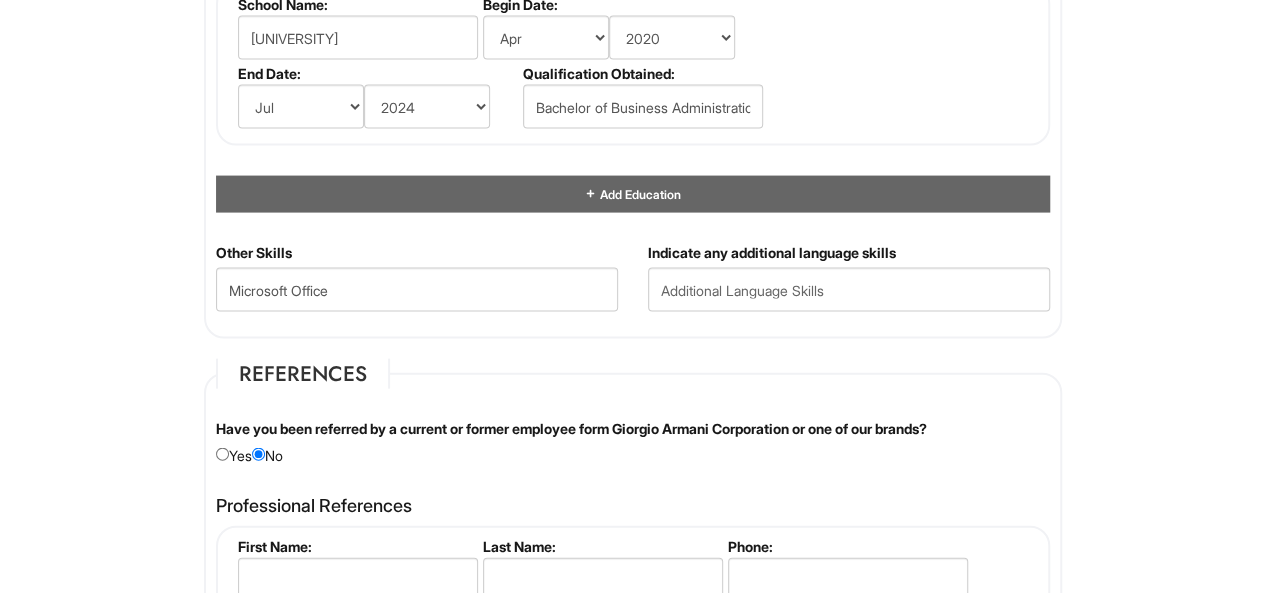 scroll, scrollTop: 2543, scrollLeft: 0, axis: vertical 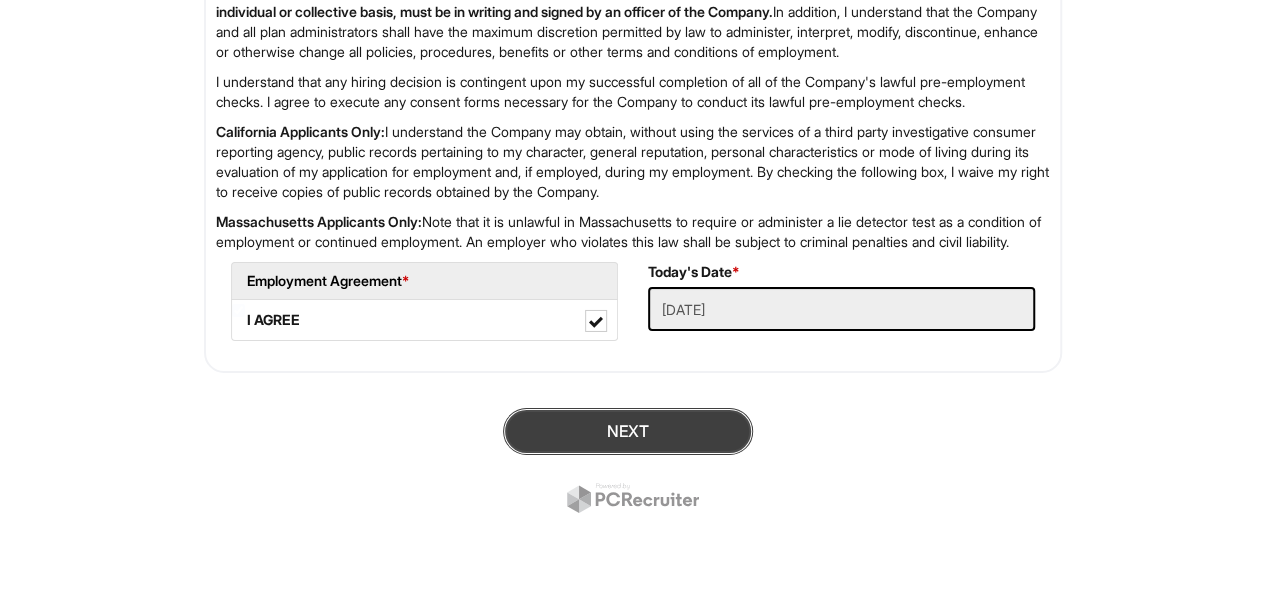 click on "Next" at bounding box center (628, 431) 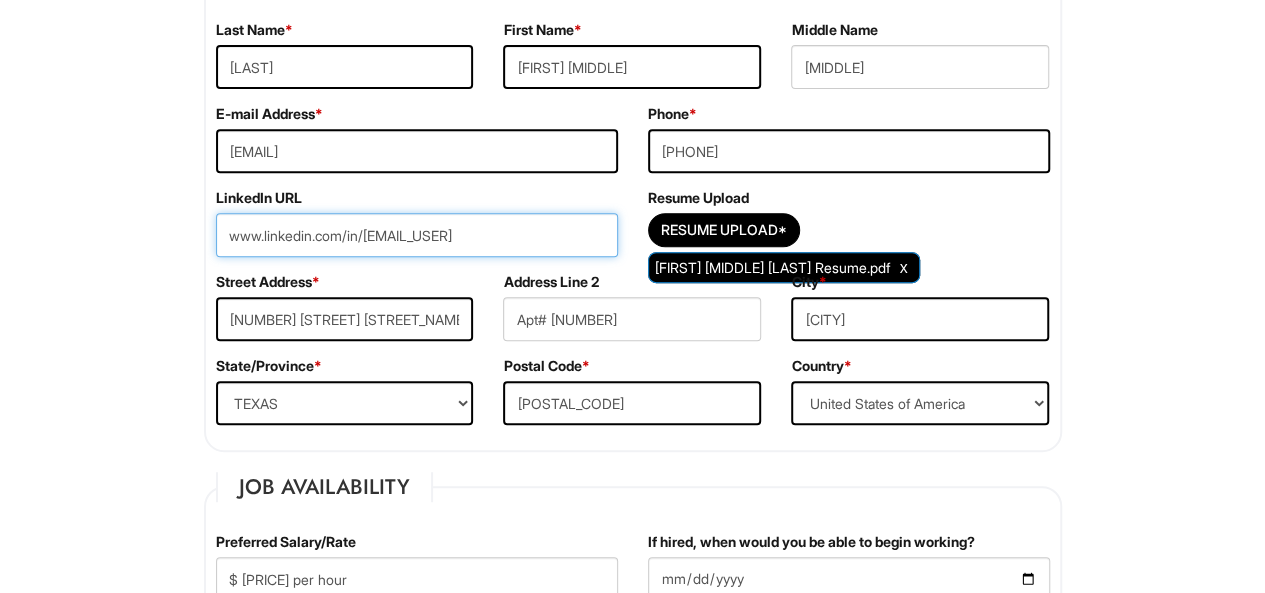 scroll, scrollTop: 369, scrollLeft: 0, axis: vertical 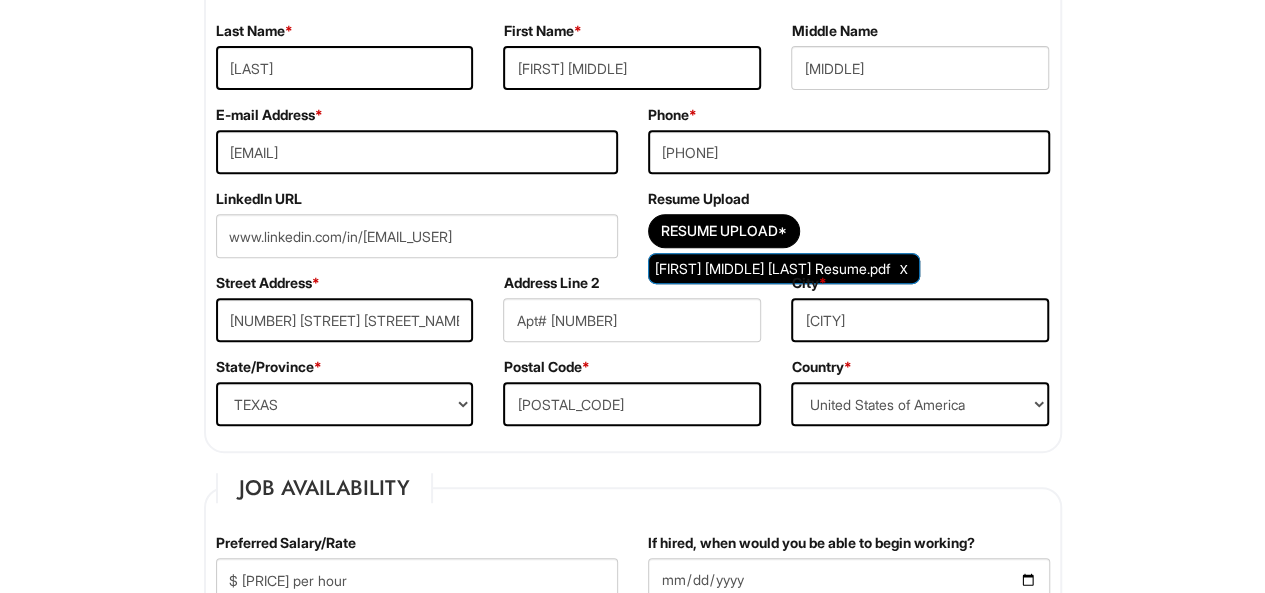 click on "Street Address  *   [NUMBER] [STREET] [STREET_NAME]" at bounding box center (345, 315) 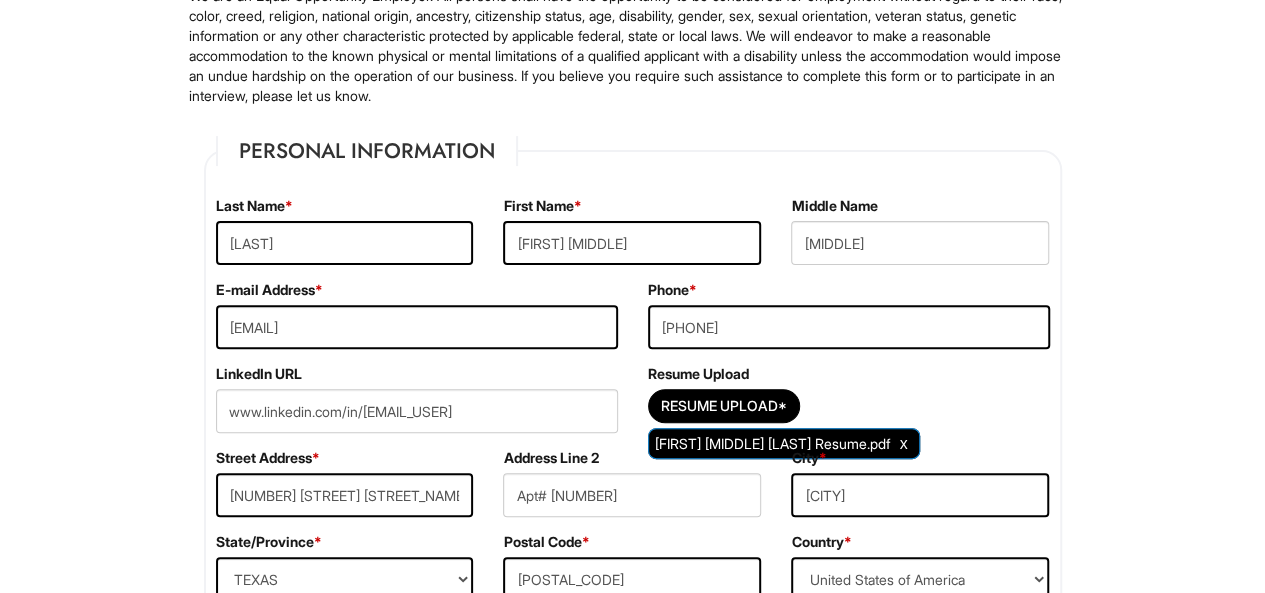scroll, scrollTop: 186, scrollLeft: 0, axis: vertical 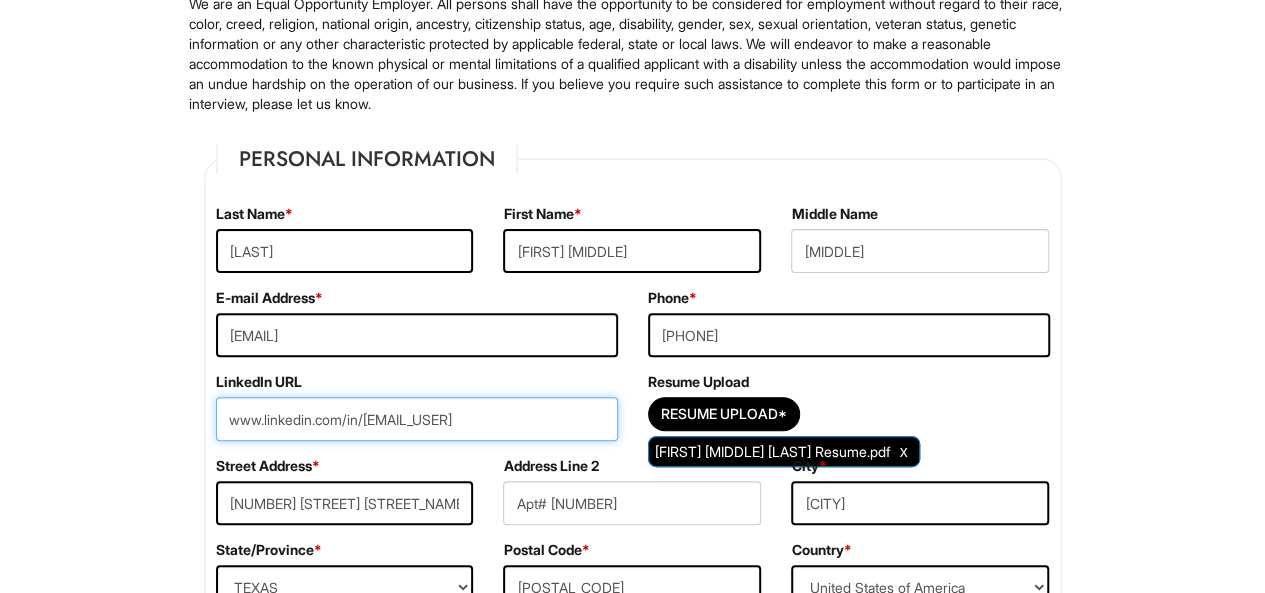 click on "www.linkedin.com/in/[EMAIL_USER]" at bounding box center (417, 419) 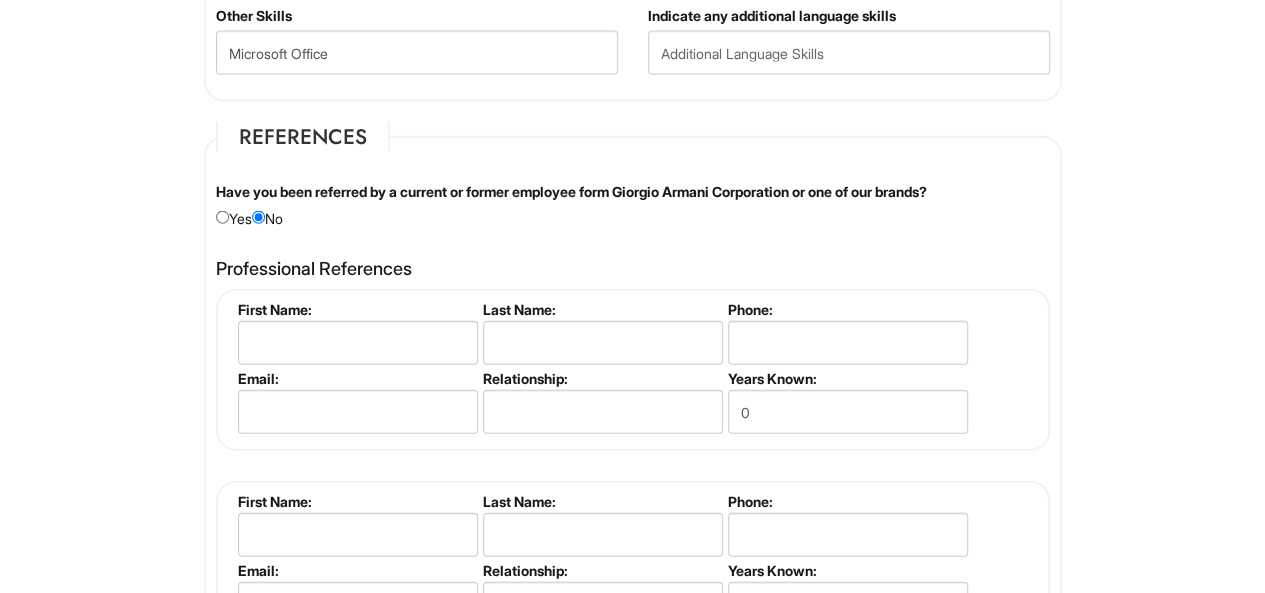 scroll, scrollTop: 2780, scrollLeft: 0, axis: vertical 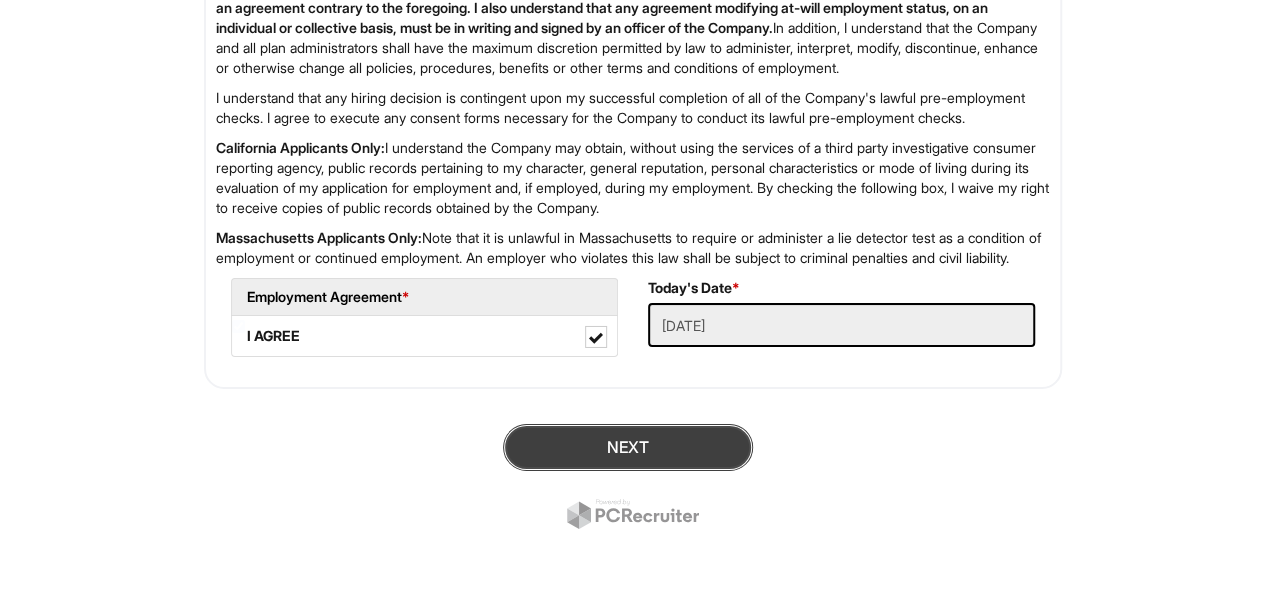 click on "Next" at bounding box center (628, 447) 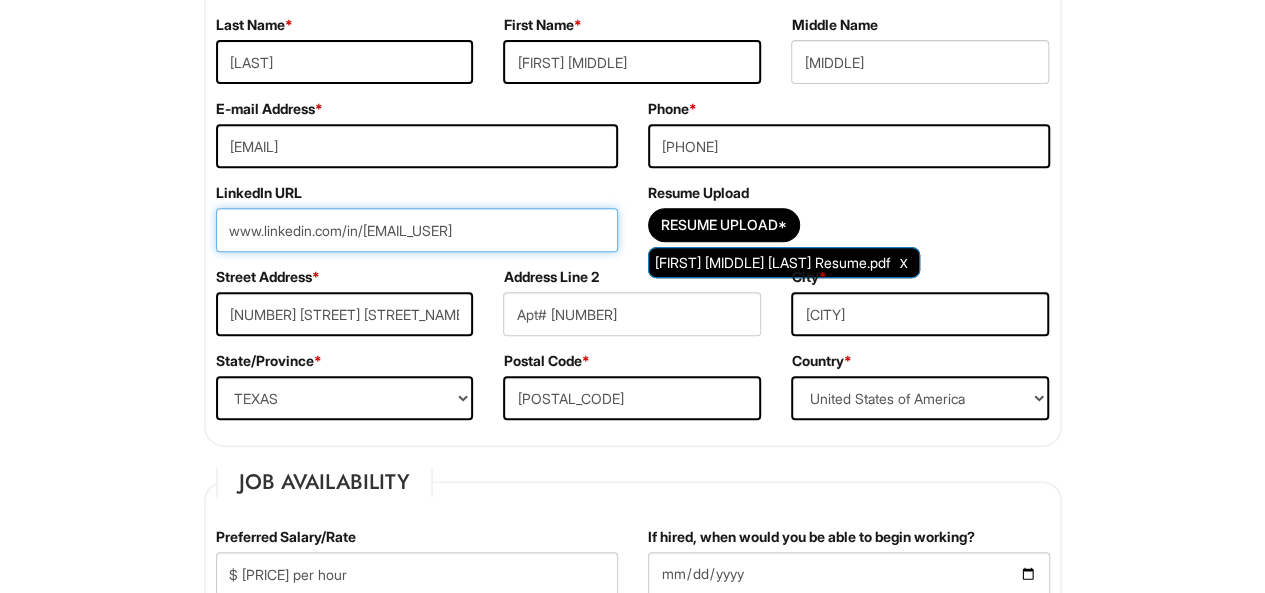 scroll, scrollTop: 373, scrollLeft: 0, axis: vertical 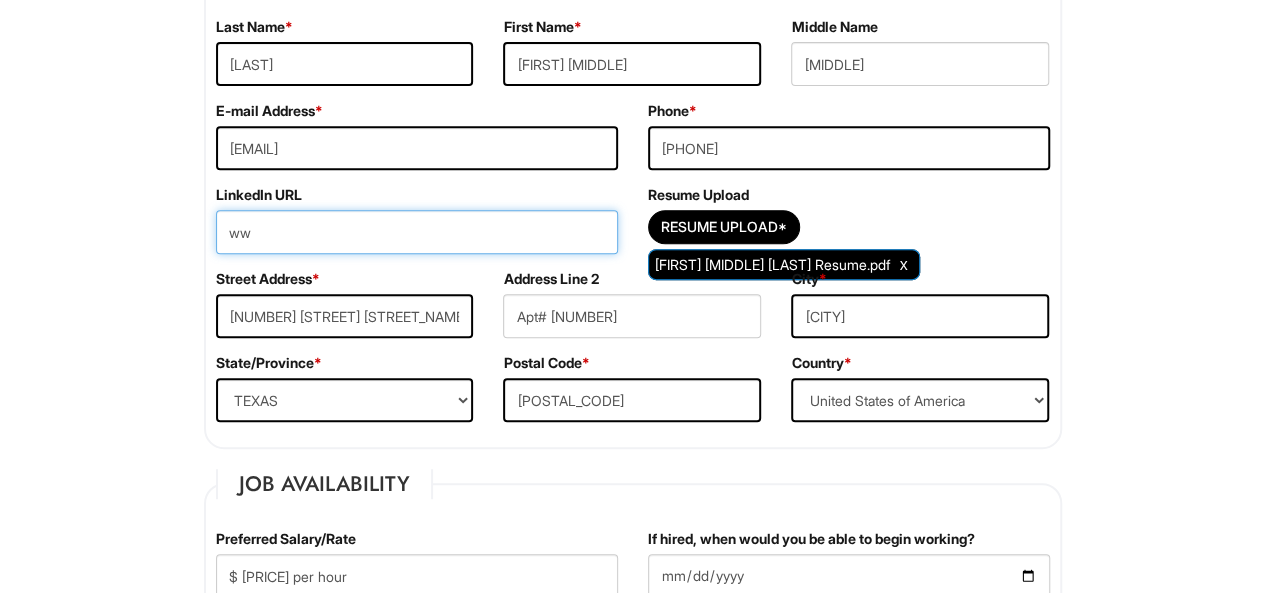 type on "w" 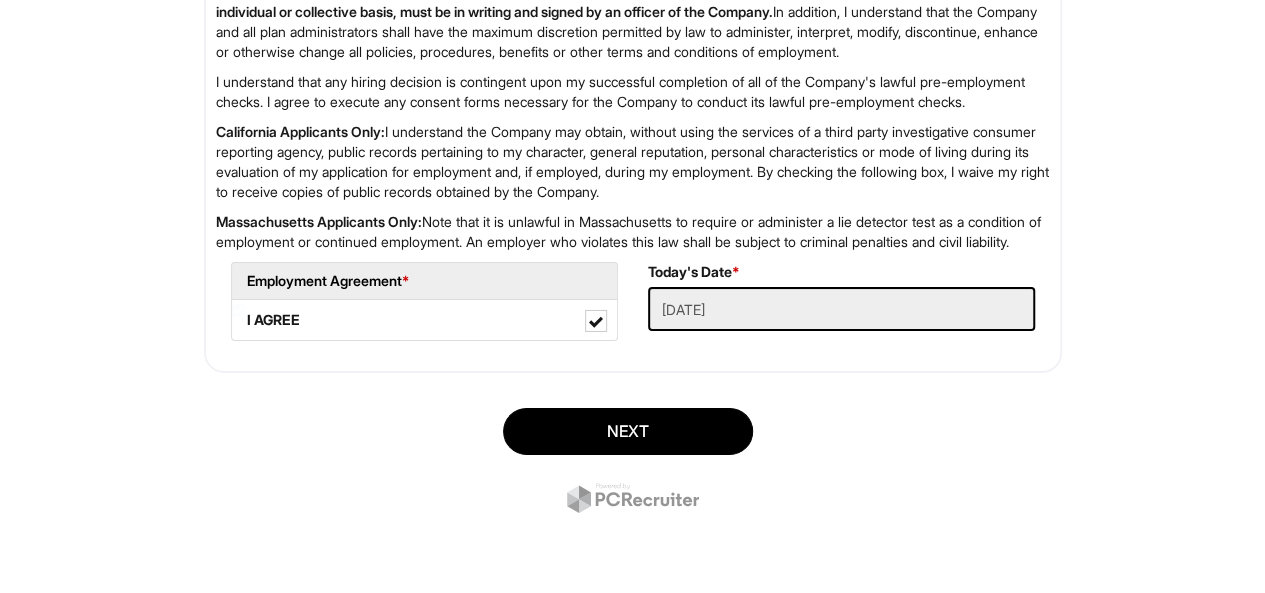 scroll, scrollTop: 3384, scrollLeft: 0, axis: vertical 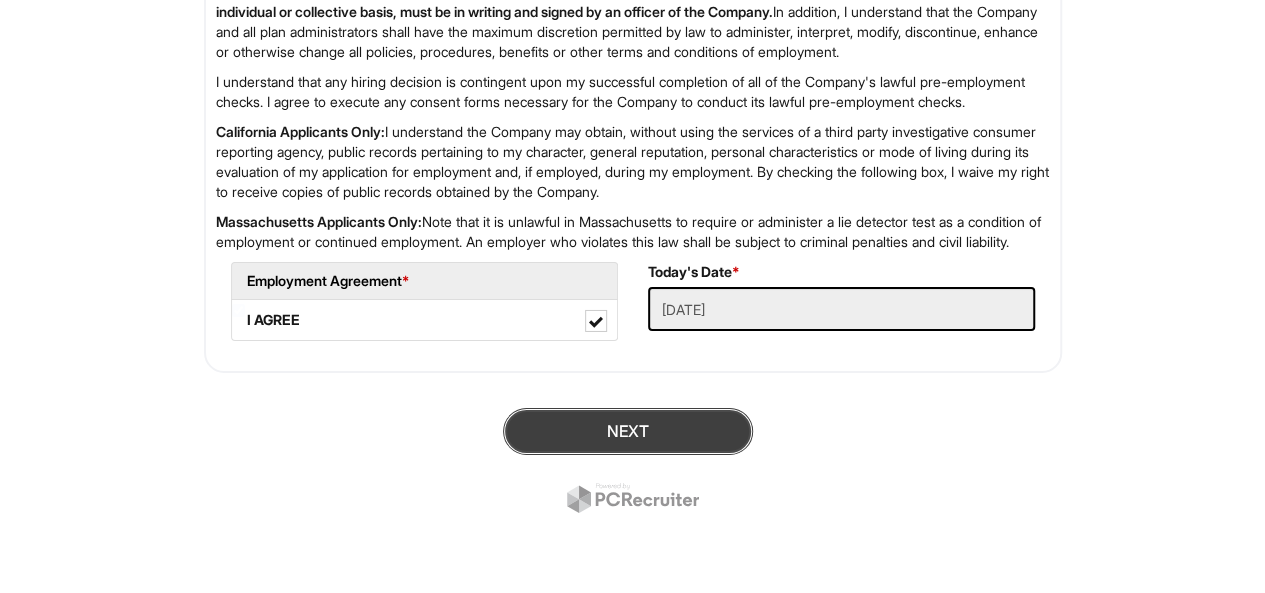 click on "Next" at bounding box center (628, 431) 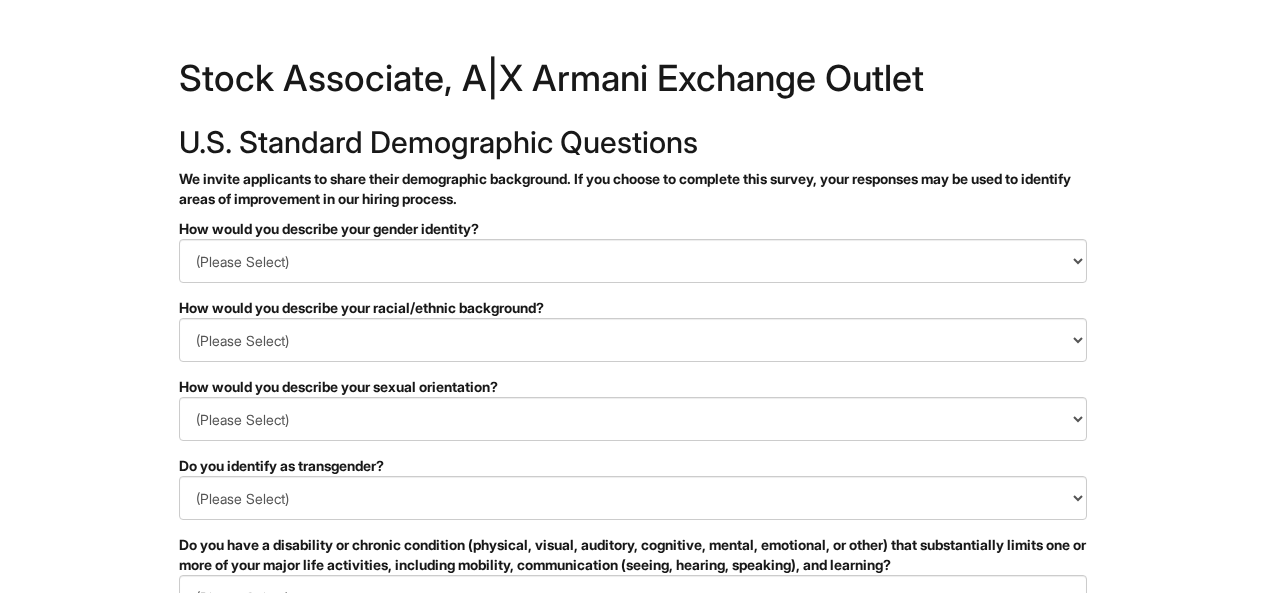 scroll, scrollTop: 0, scrollLeft: 0, axis: both 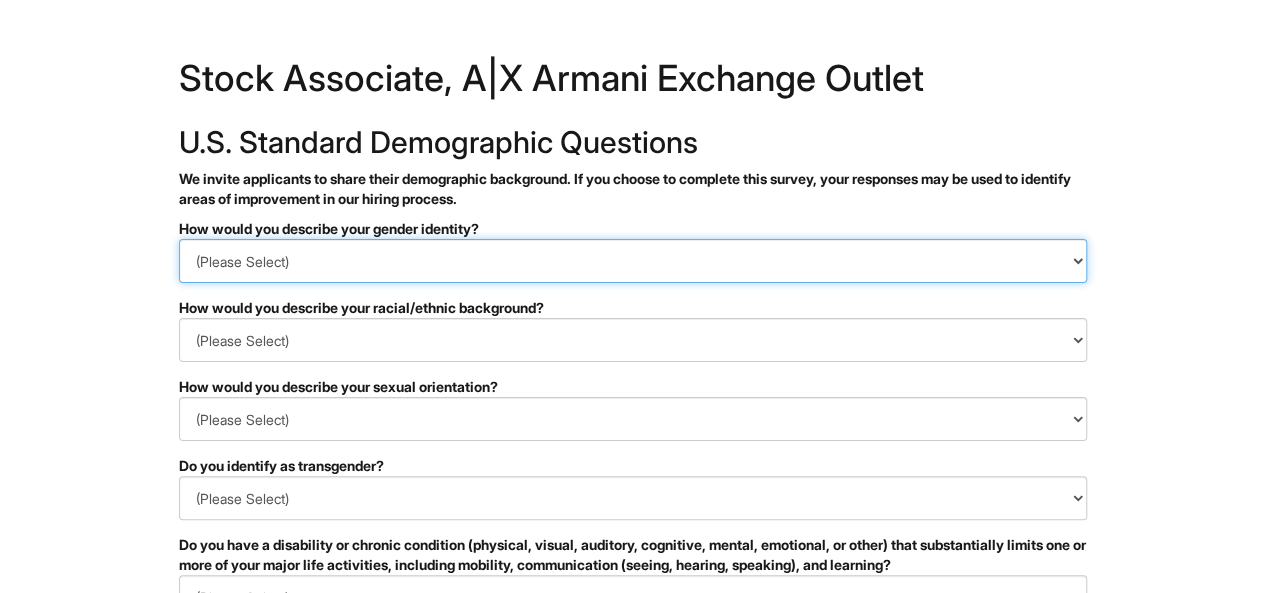 click on "(Please Select) Man Woman Non-binary I prefer to self-describe I don't wish to answer" at bounding box center (633, 261) 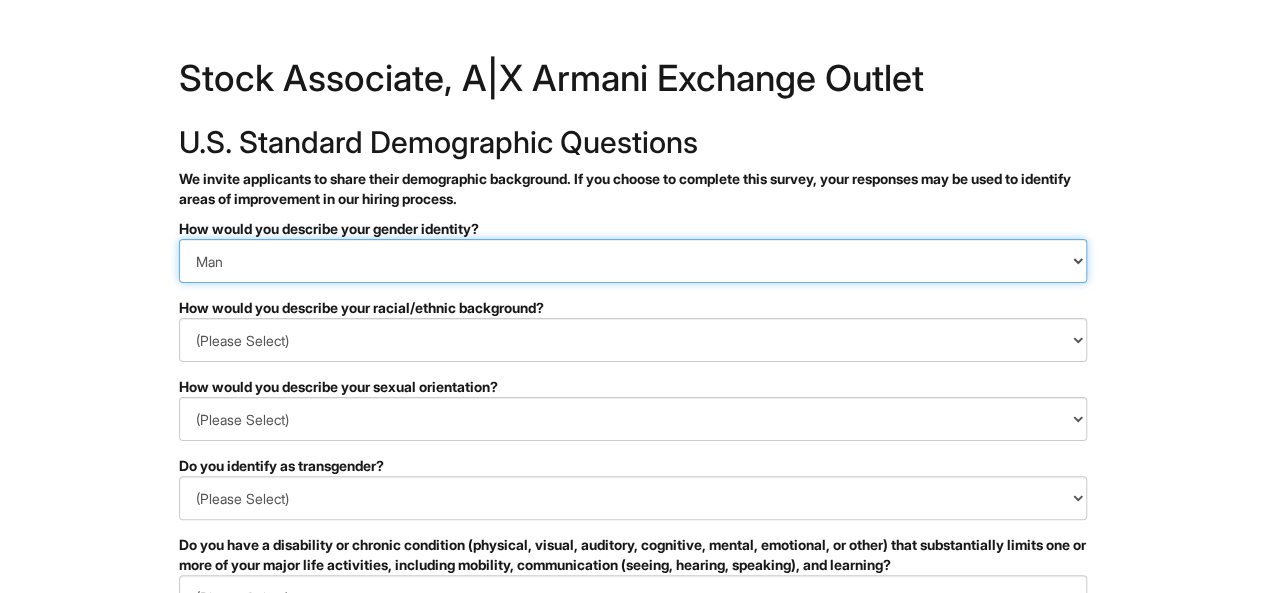 click on "(Please Select) Man Woman Non-binary I prefer to self-describe I don't wish to answer" at bounding box center (633, 261) 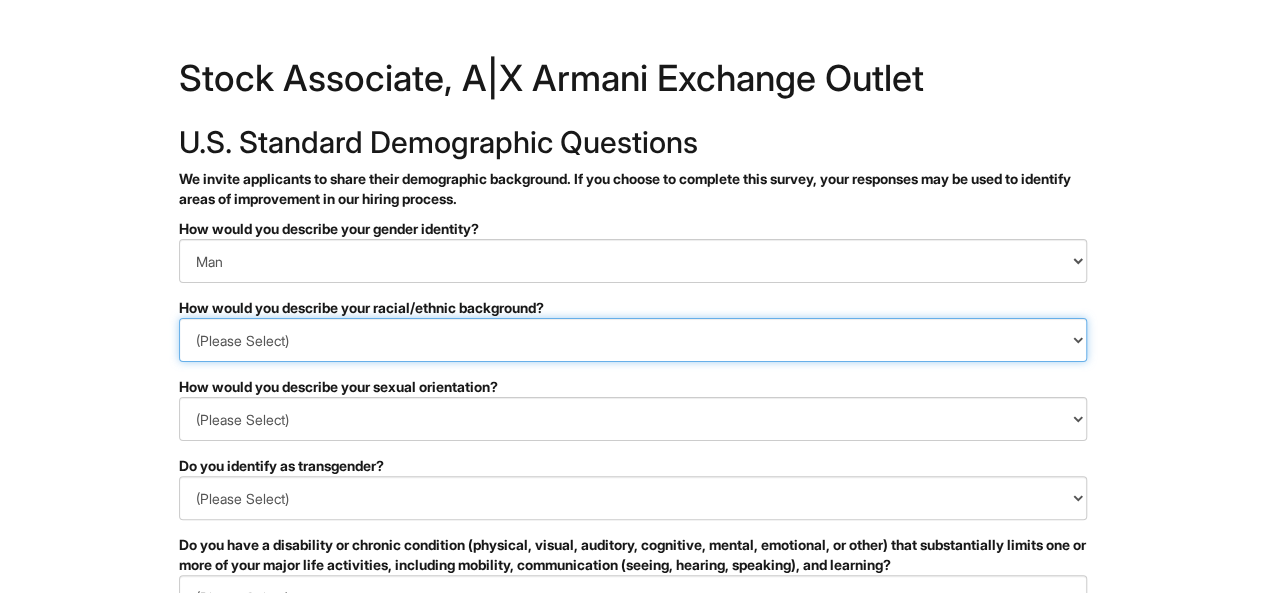 click on "(Please Select) Black or of African descent    East Asian    Hispanic, Latinx or of Spanish Origin    Indigenous, American Indian or Alaska Native    Middle Eastern or North African    Native Hawaiian or Pacific Islander    South Asian    Southeast Asian    White or European    I prefer to self-describe    I don't wish to answer" at bounding box center [633, 340] 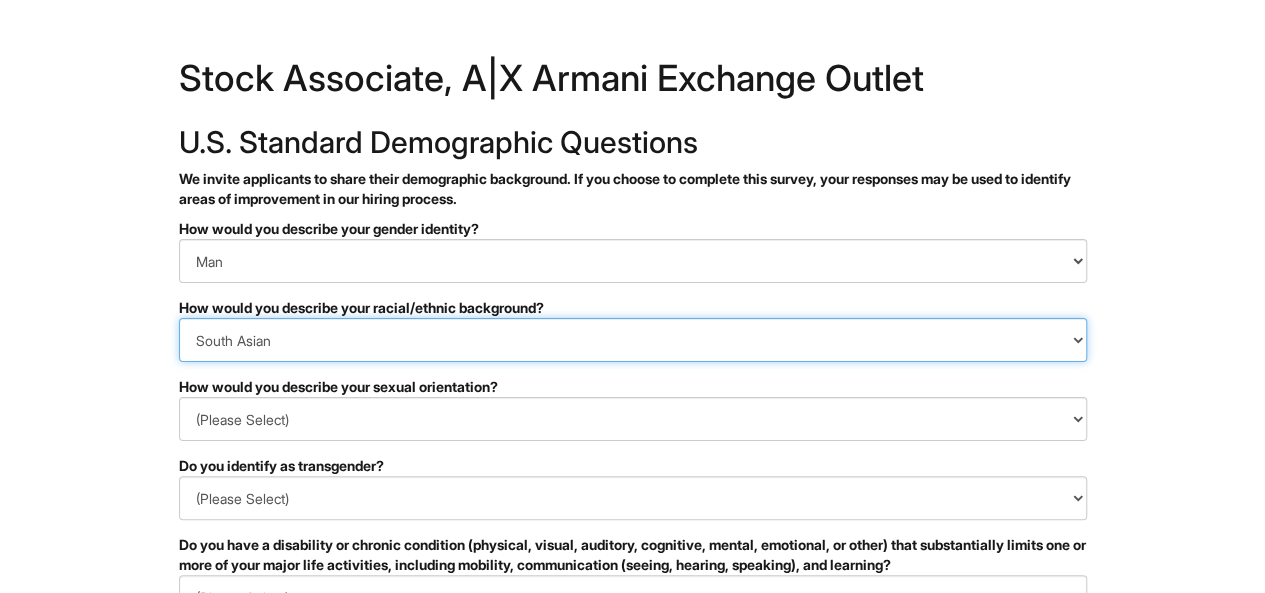 click on "(Please Select) Black or of African descent    East Asian    Hispanic, Latinx or of Spanish Origin    Indigenous, American Indian or Alaska Native    Middle Eastern or North African    Native Hawaiian or Pacific Islander    South Asian    Southeast Asian    White or European    I prefer to self-describe    I don't wish to answer" at bounding box center (633, 340) 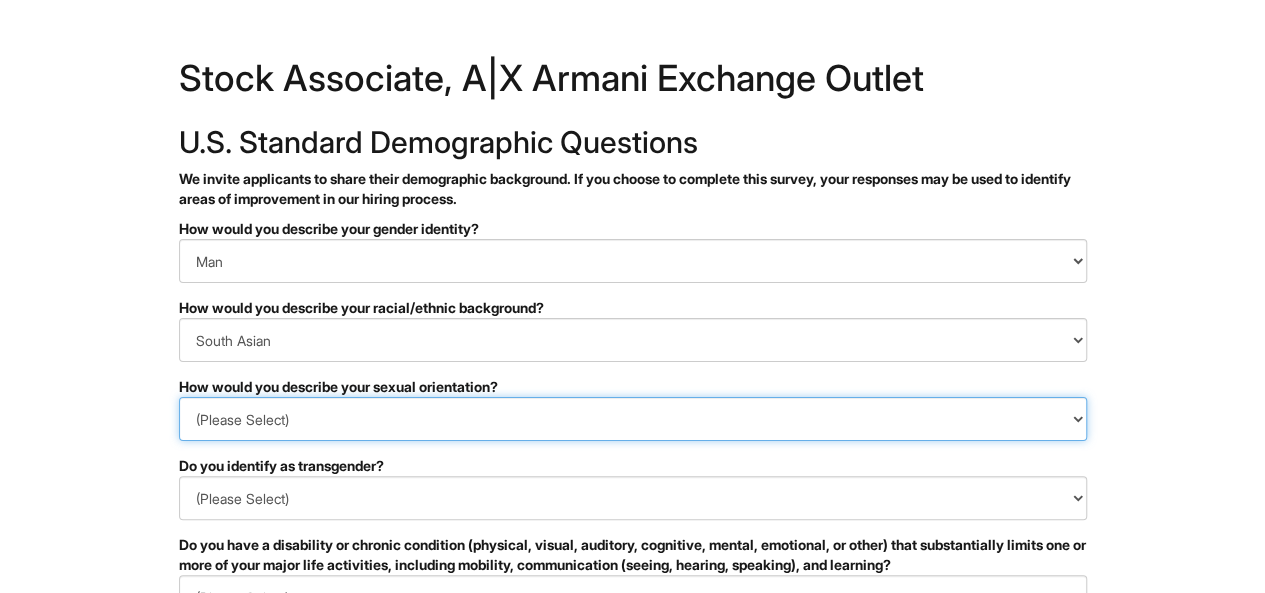click on "(Please Select) Asexual Bisexual and/or pansexual Gay Heterosexual Lesbian Queer I prefer to self-describe I don't wish to answer" at bounding box center [633, 419] 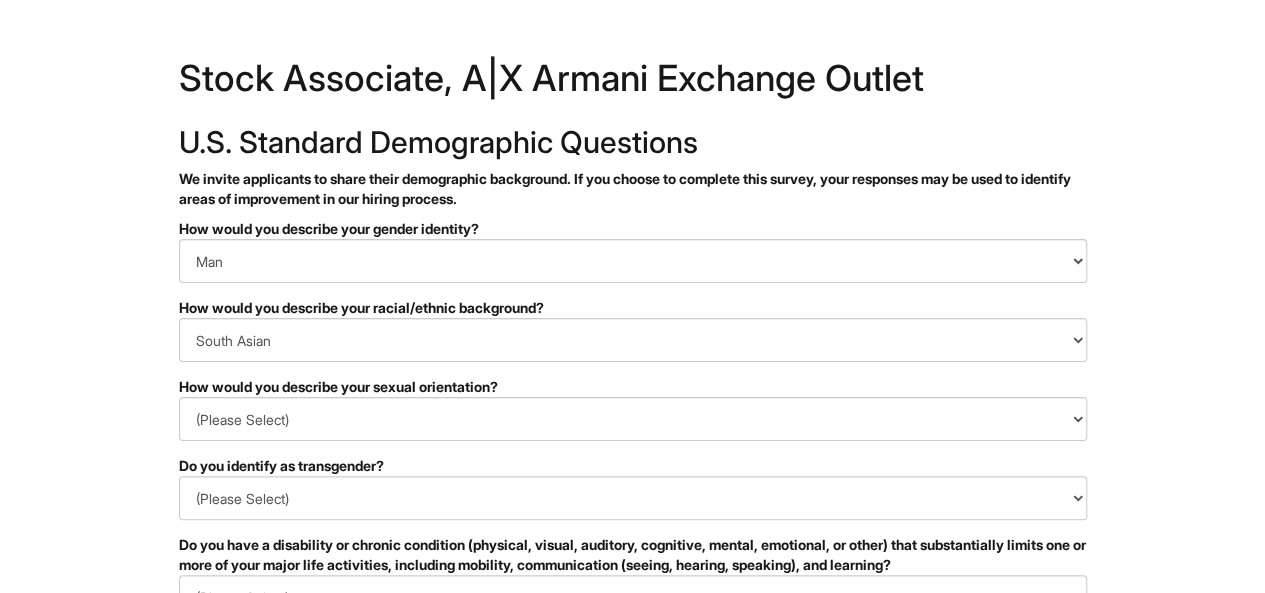 click on "&nbsp; ✔ 2 3 Stock Associate, A|X Armani Exchange Outlet U.S. Standard Demographic Questions We invite applicants to share their demographic background. If you choose to complete this survey, your responses may be used to identify
areas of improvement in our hiring process. PLEASE COMPLETE ALL REQUIRED FIELDS How would you describe your gender identity? (Please Select) Man Woman Non-binary I prefer to self-describe I don't wish to answer How would you describe your racial/ethnic background? (Please Select) Black or of African descent    East Asian    Hispanic, Latinx or of Spanish Origin    Indigenous, American Indian or Alaska Native    Middle Eastern or North African    Native Hawaiian or Pacific Islander    South Asian    Southeast Asian    White or European    I prefer to self-describe    I don't wish to answer How would you describe your sexual orientation? (Please Select) Asexual Bisexual and/or pansexual Gay Heterosexual Lesbian Queer I prefer to self-describe I don't wish to answer Yes No" at bounding box center (632, 563) 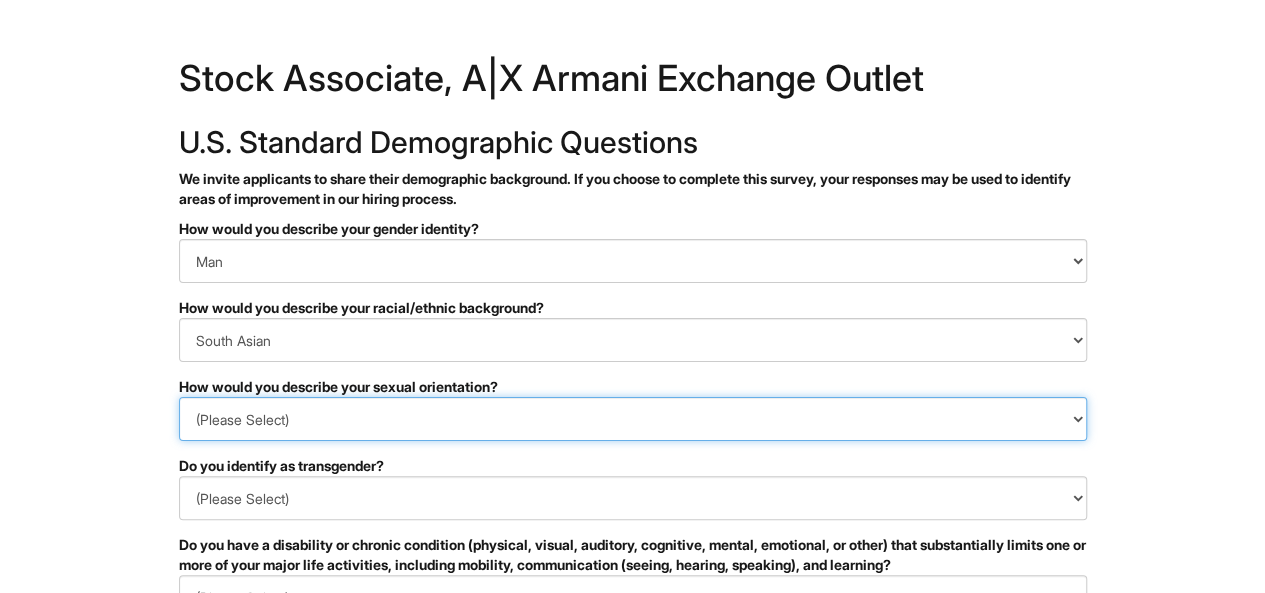 click on "(Please Select) Asexual Bisexual and/or pansexual Gay Heterosexual Lesbian Queer I prefer to self-describe I don't wish to answer" at bounding box center (633, 419) 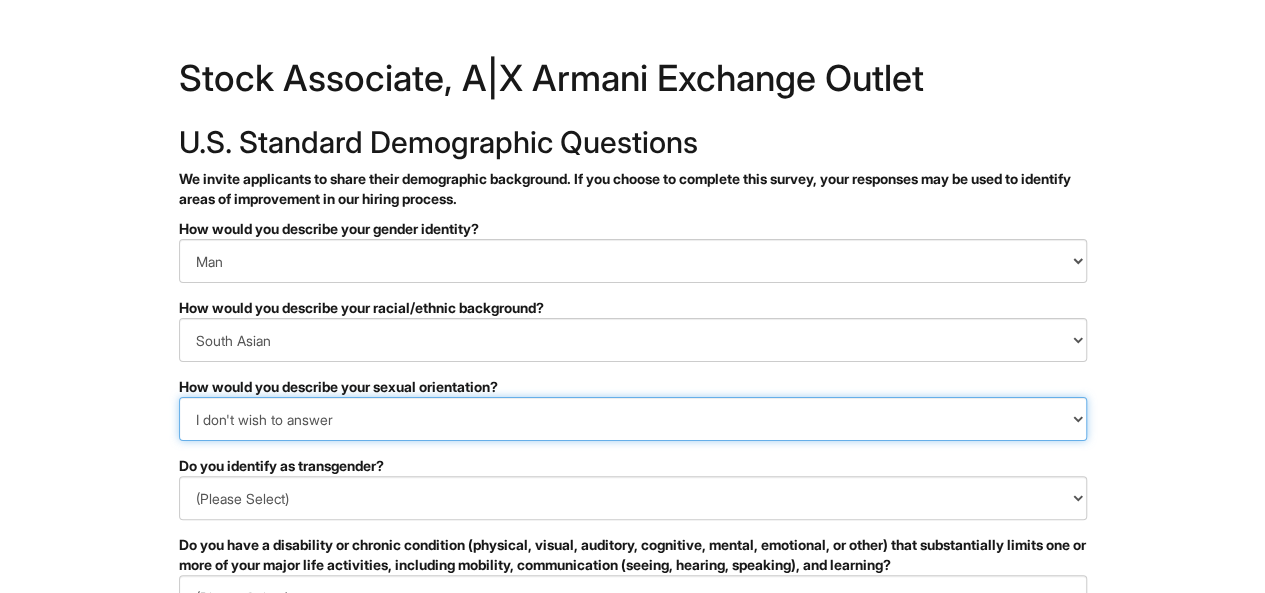 click on "(Please Select) Asexual Bisexual and/or pansexual Gay Heterosexual Lesbian Queer I prefer to self-describe I don't wish to answer" at bounding box center [633, 419] 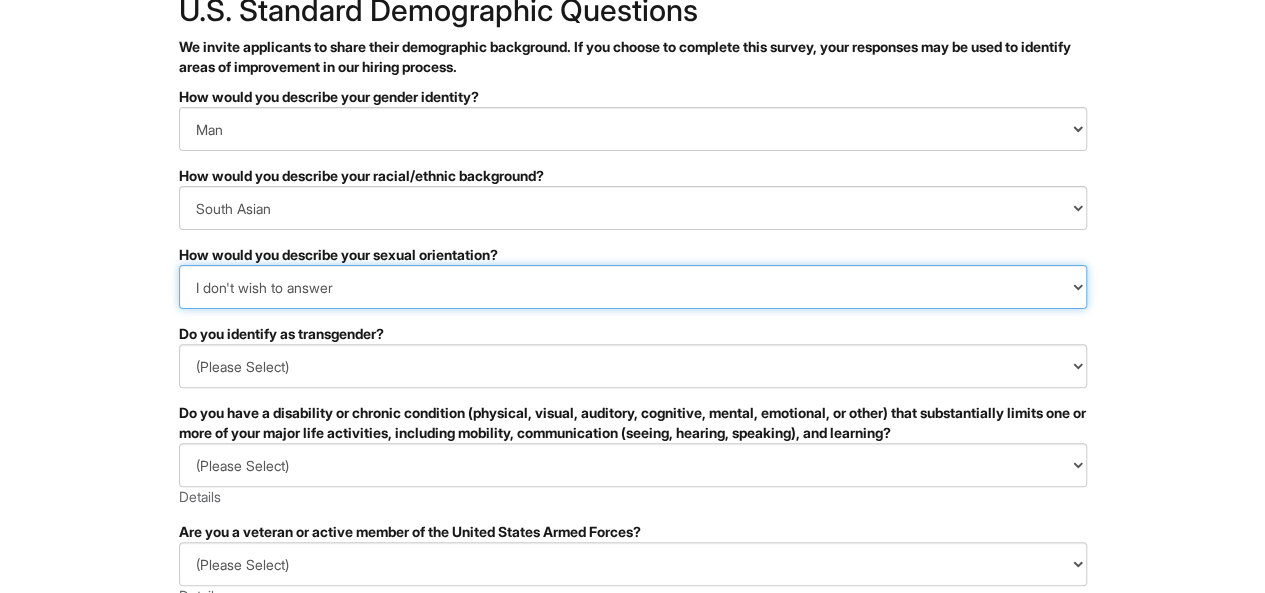 scroll, scrollTop: 133, scrollLeft: 0, axis: vertical 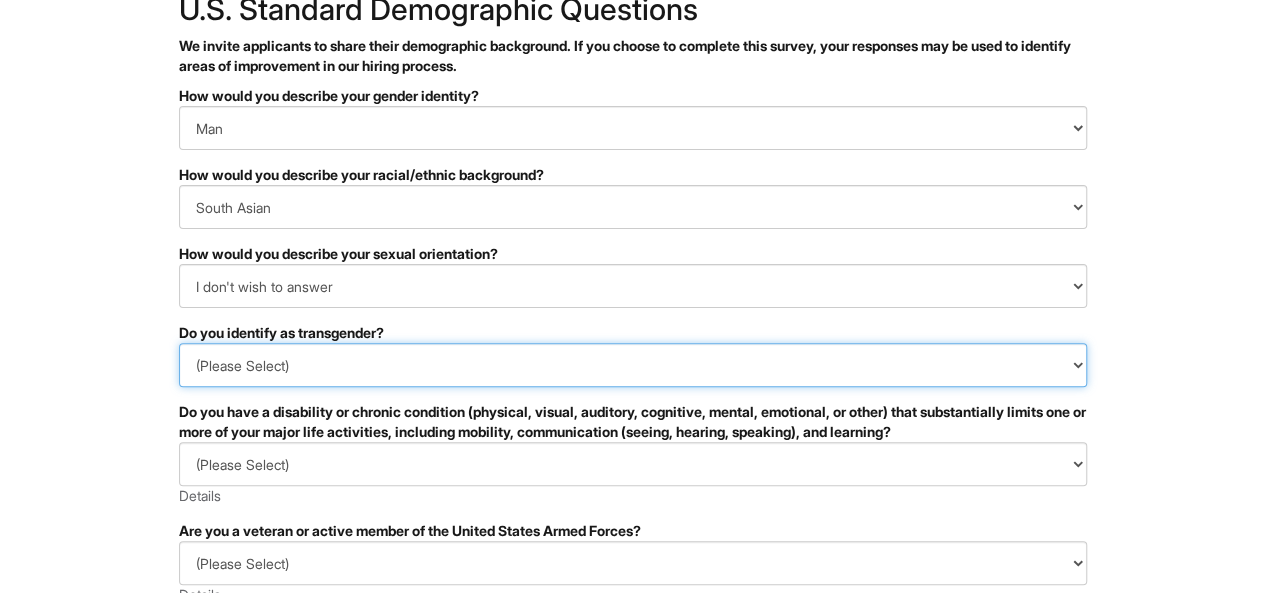 click on "(Please Select) Yes No I prefer to self-describe I don't wish to answer" at bounding box center [633, 365] 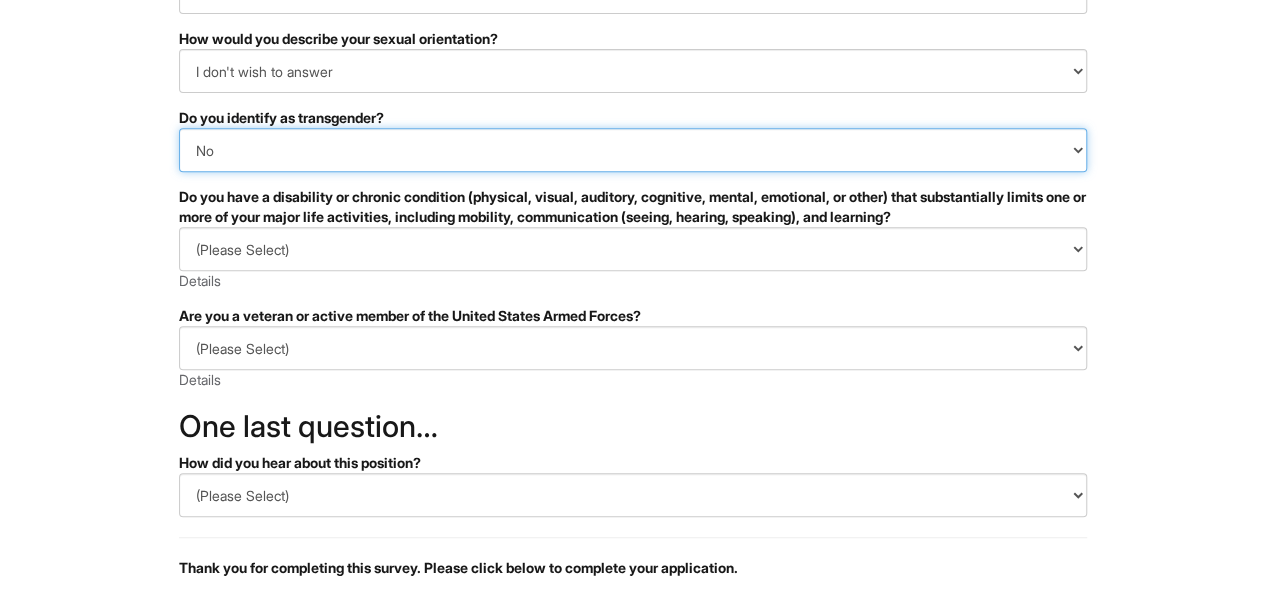 scroll, scrollTop: 356, scrollLeft: 0, axis: vertical 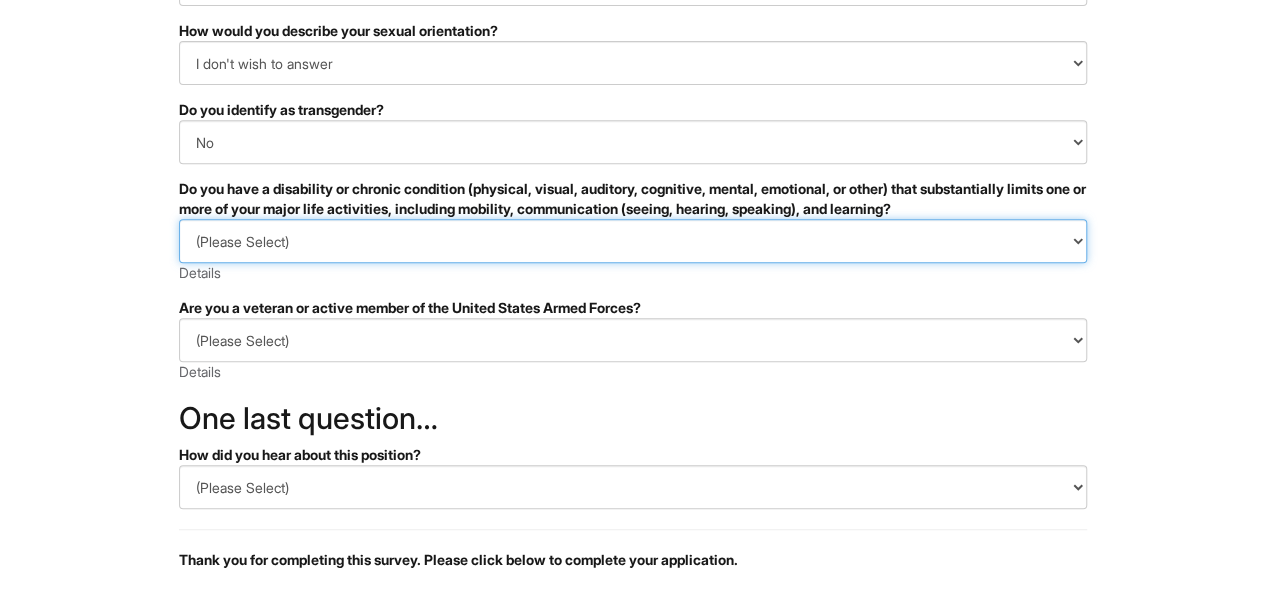 click on "(Please Select) YES, I HAVE A DISABILITY (or previously had a disability) NO, I DON'T HAVE A DISABILITY I DON'T WISH TO ANSWER" at bounding box center (633, 241) 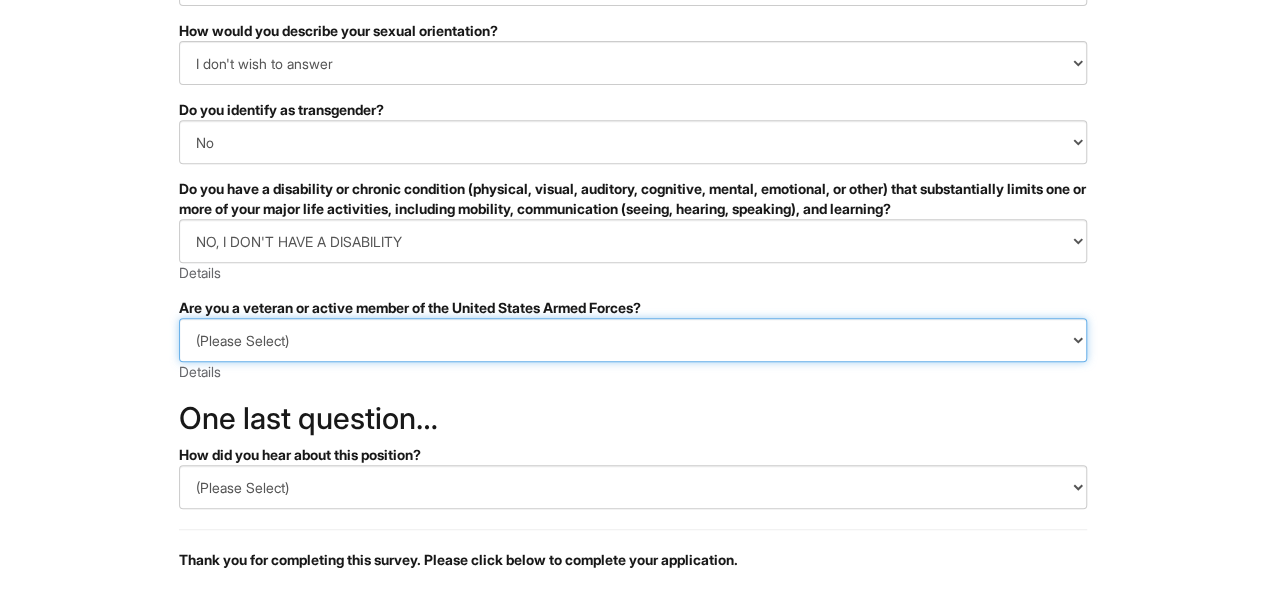 click on "(Please Select) I IDENTIFY AS ONE OR MORE OF THE CLASSIFICATIONS OF PROTECTED VETERANS LISTED I AM NOT A PROTECTED VETERAN I PREFER NOT TO ANSWER" at bounding box center (633, 340) 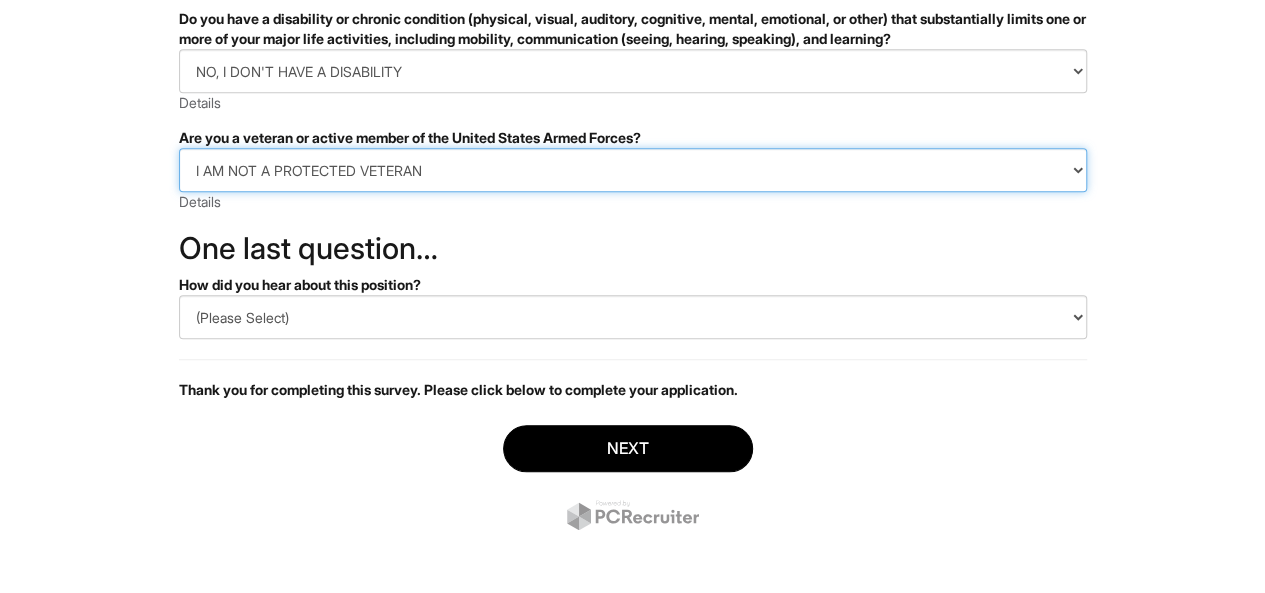 scroll, scrollTop: 532, scrollLeft: 0, axis: vertical 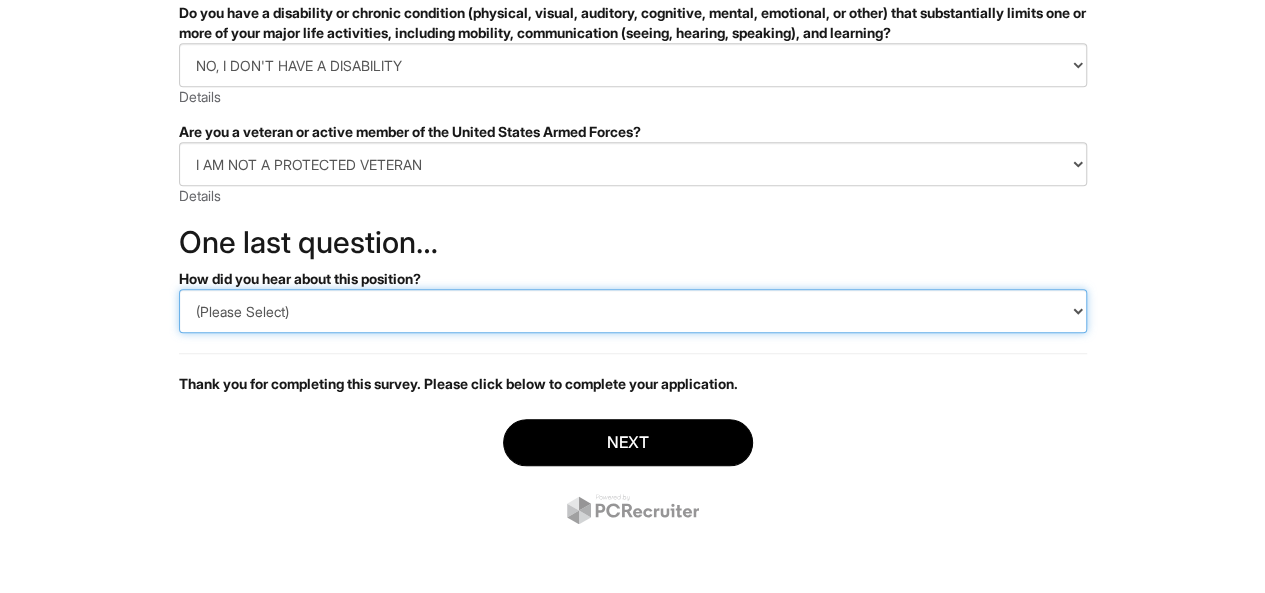 click on "(Please Select) CareerBuilder Indeed LinkedIn Monster Referral Other" at bounding box center (633, 311) 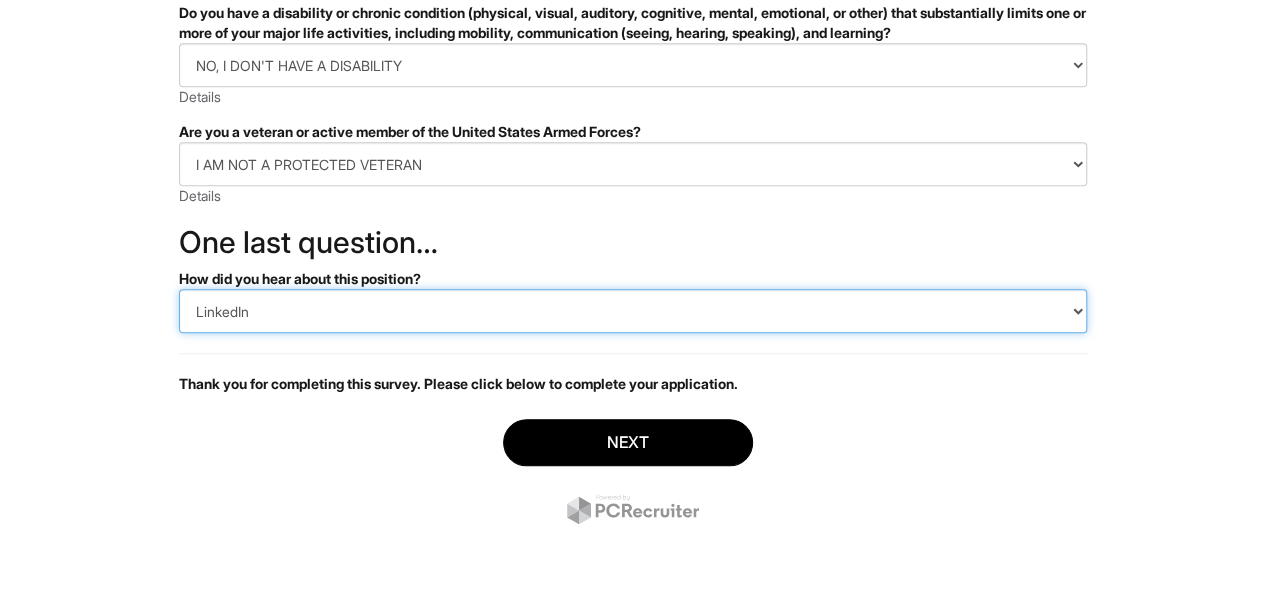 click on "(Please Select) CareerBuilder Indeed LinkedIn Monster Referral Other" at bounding box center (633, 311) 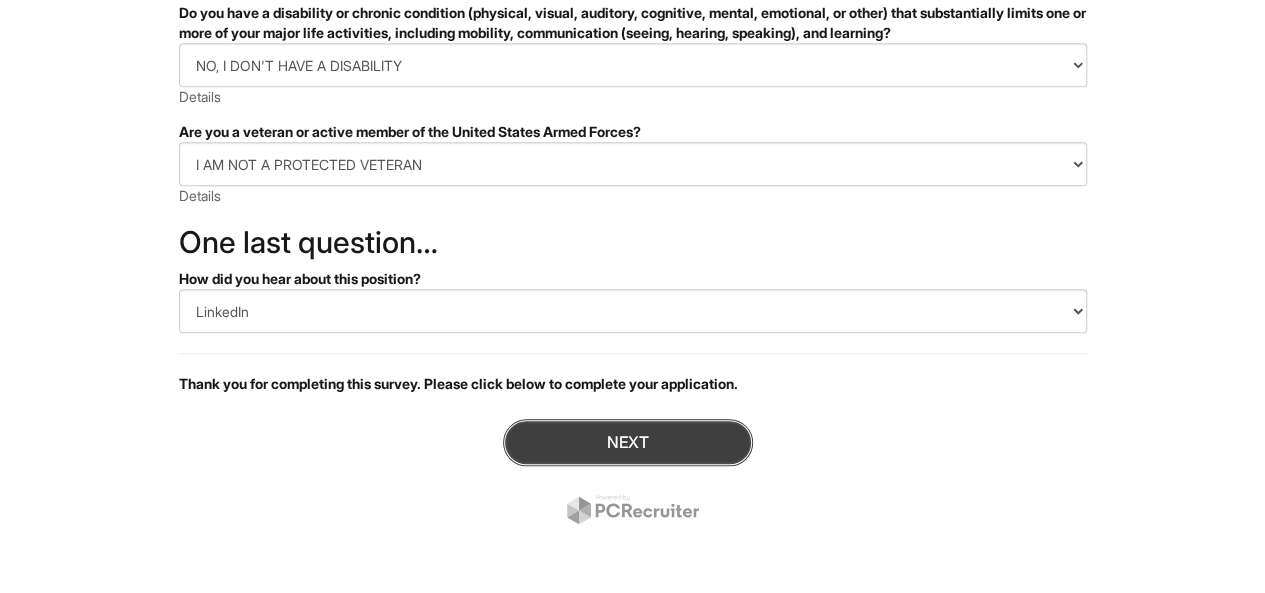 click on "Next" at bounding box center (628, 442) 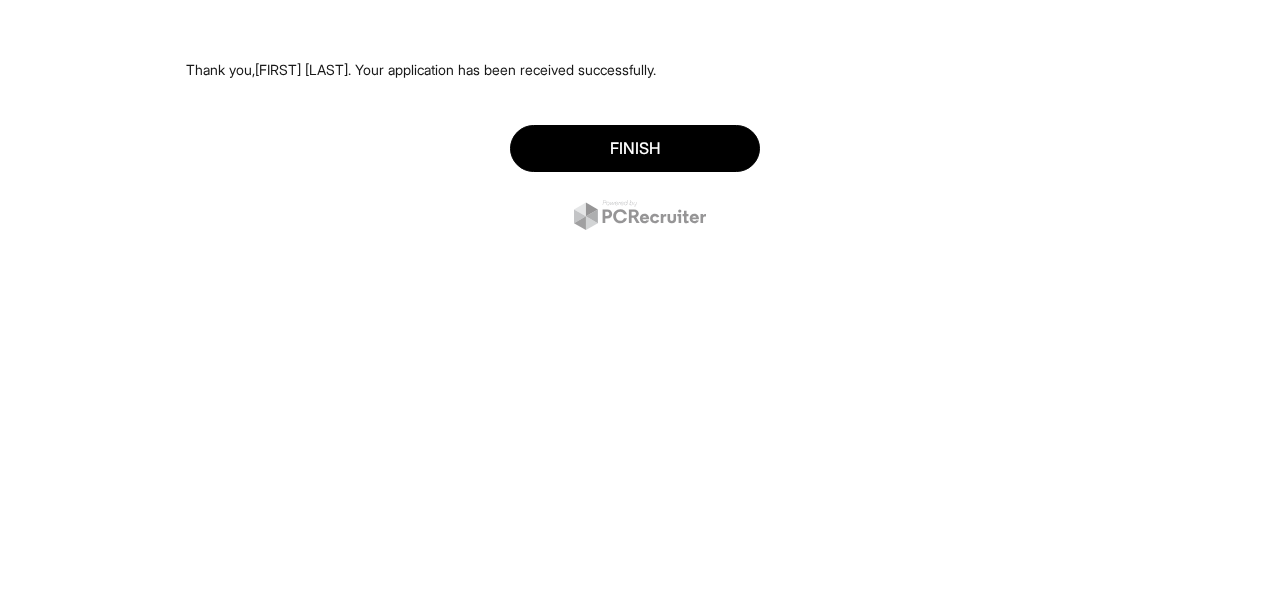 scroll, scrollTop: 0, scrollLeft: 0, axis: both 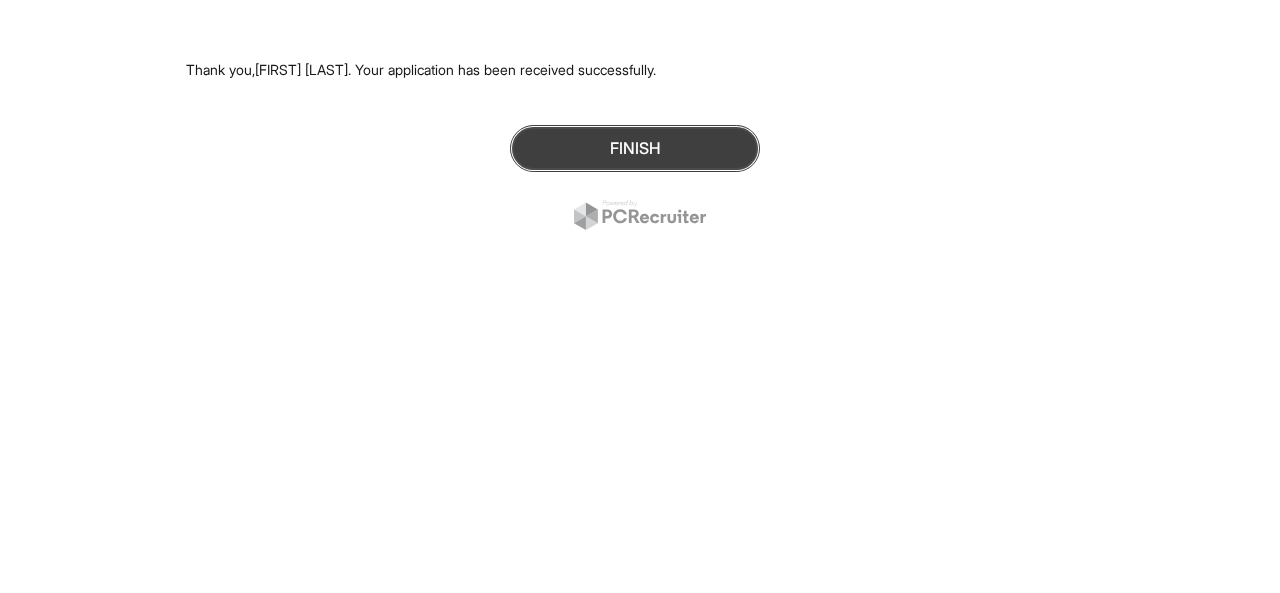 click on "Finish" at bounding box center (635, 148) 